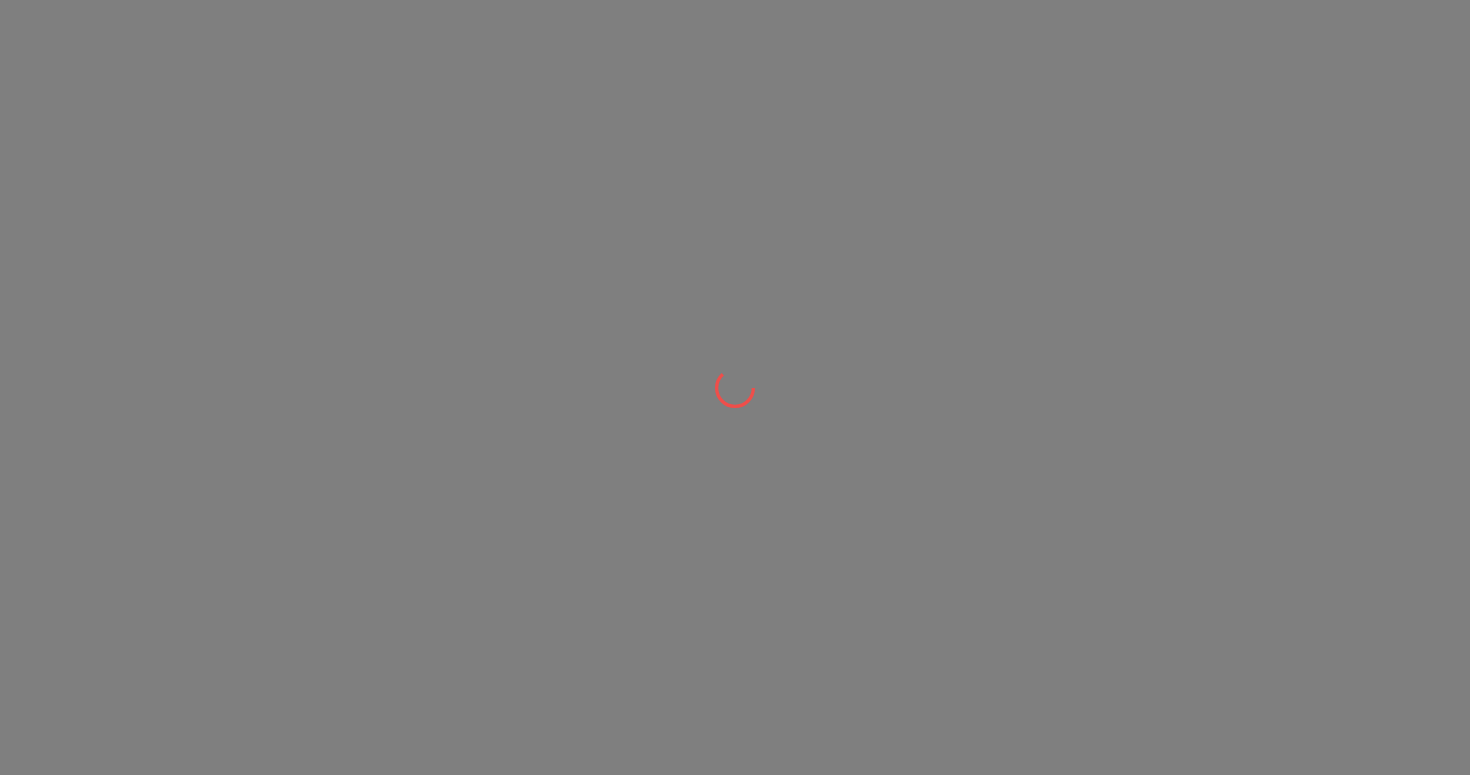 scroll, scrollTop: 0, scrollLeft: 0, axis: both 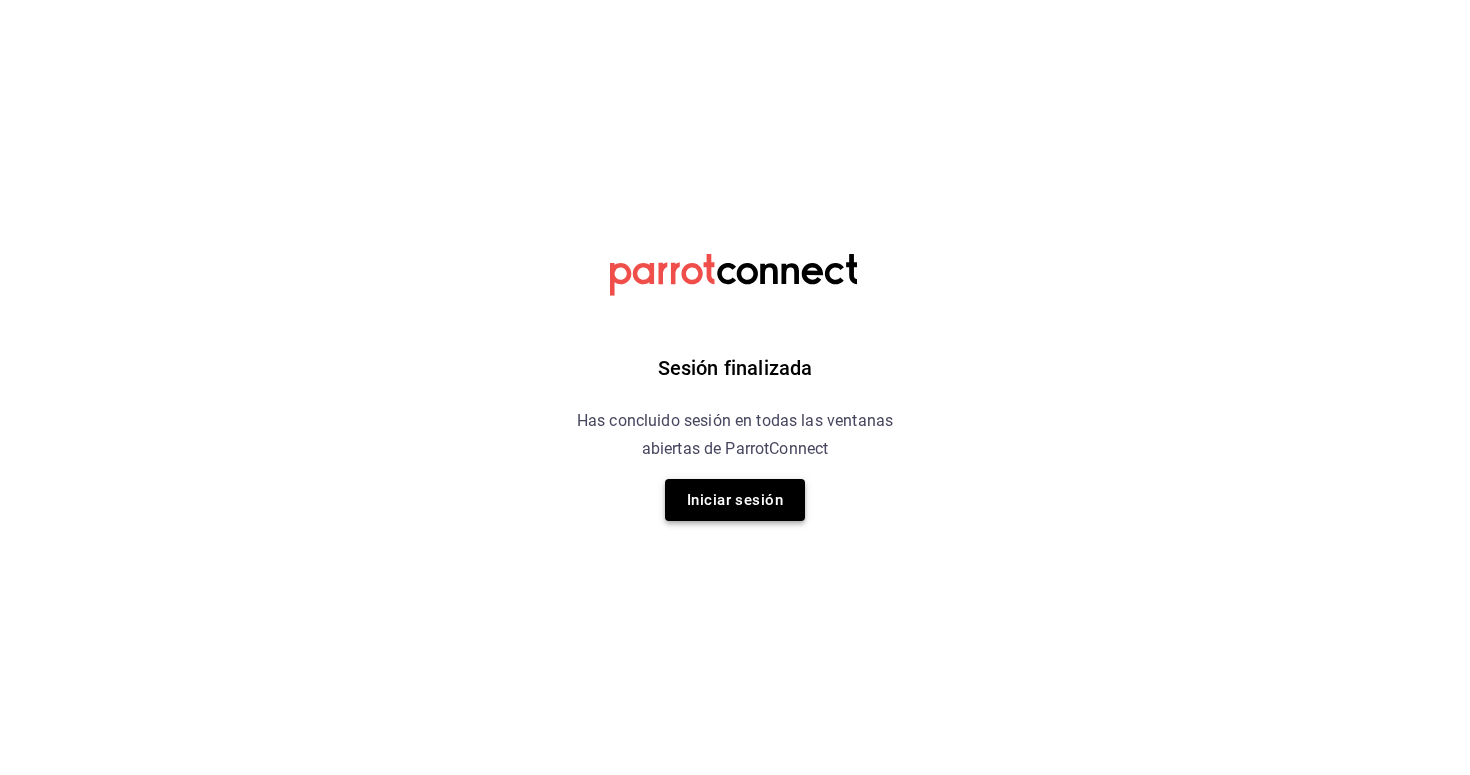 click on "Iniciar sesión" at bounding box center (735, 500) 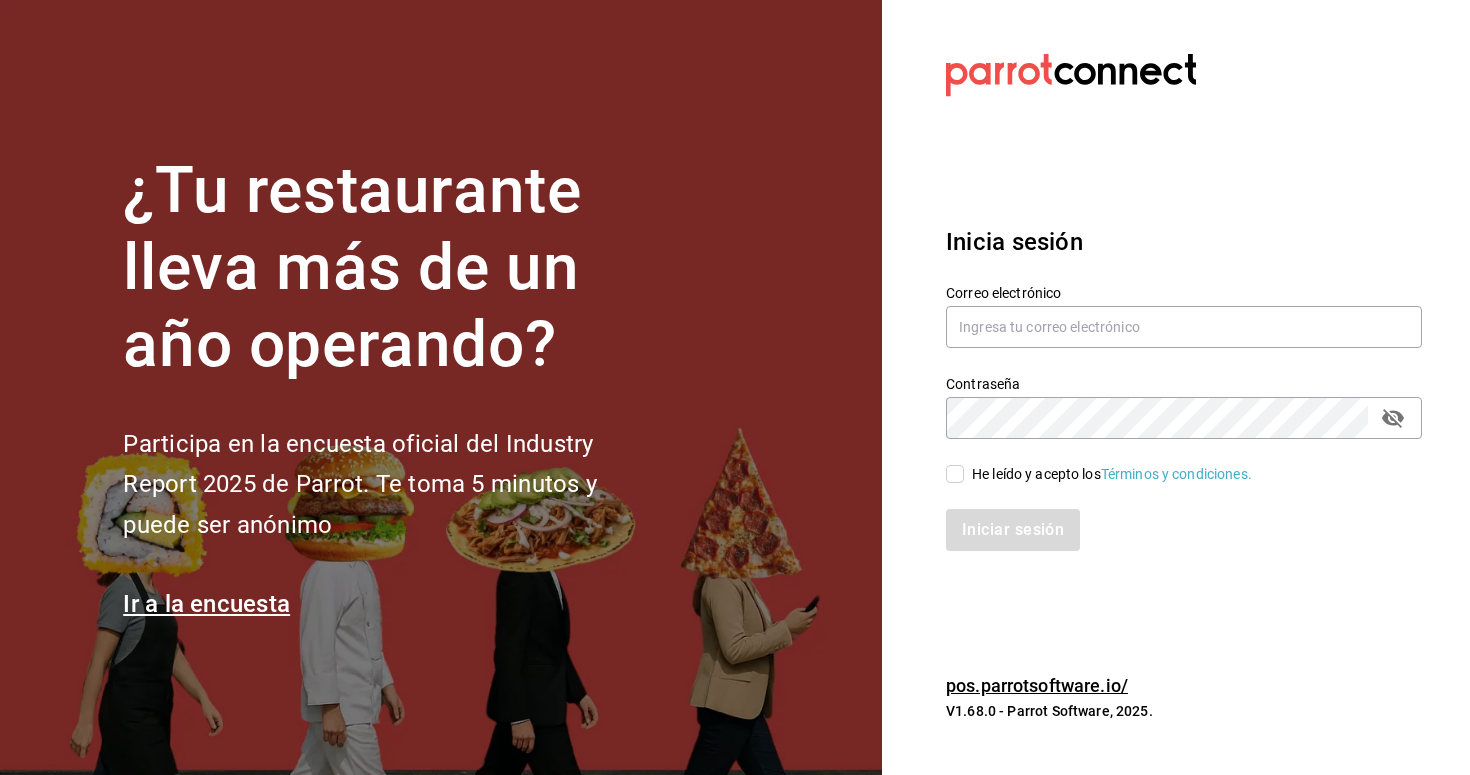 click on "Correo electrónico" at bounding box center [1184, 317] 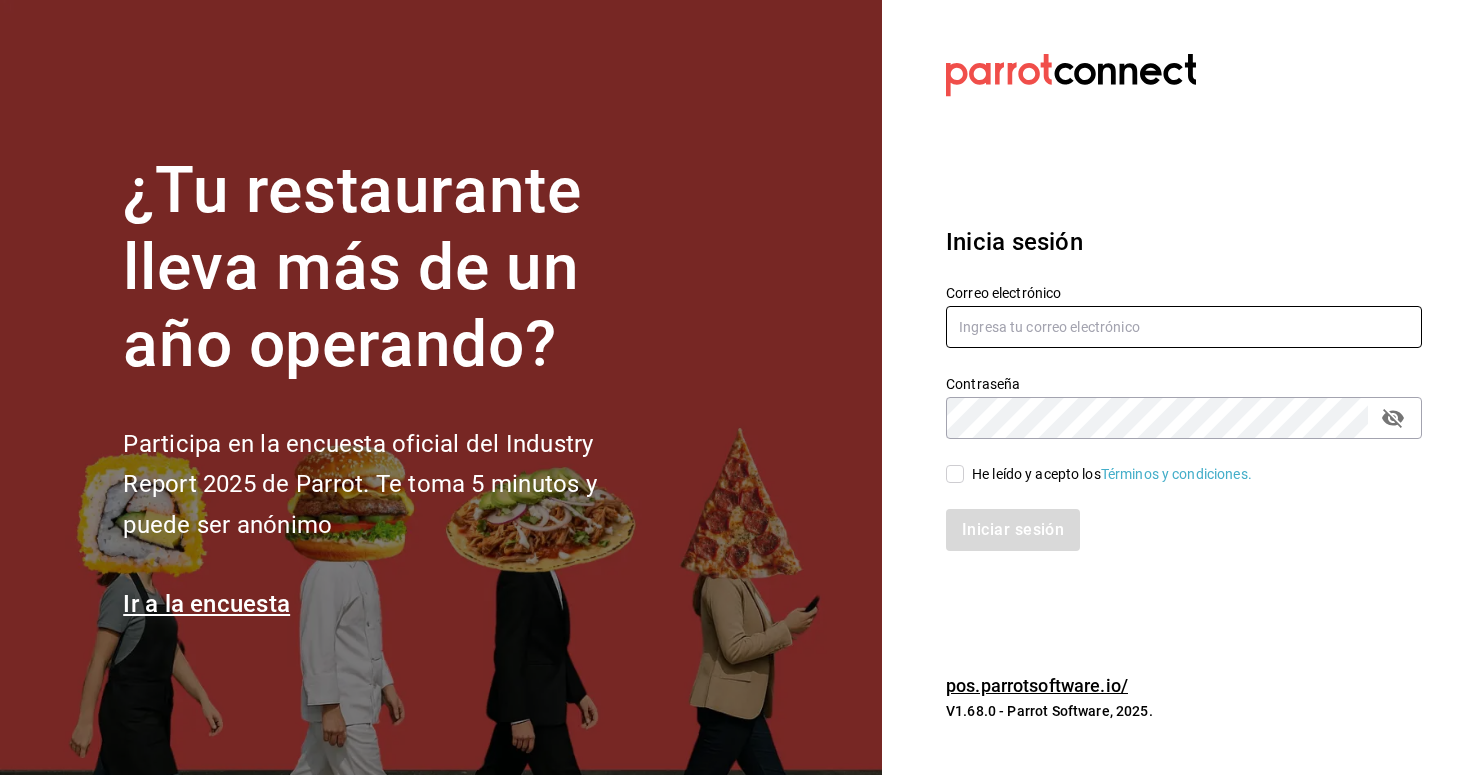click at bounding box center [1184, 327] 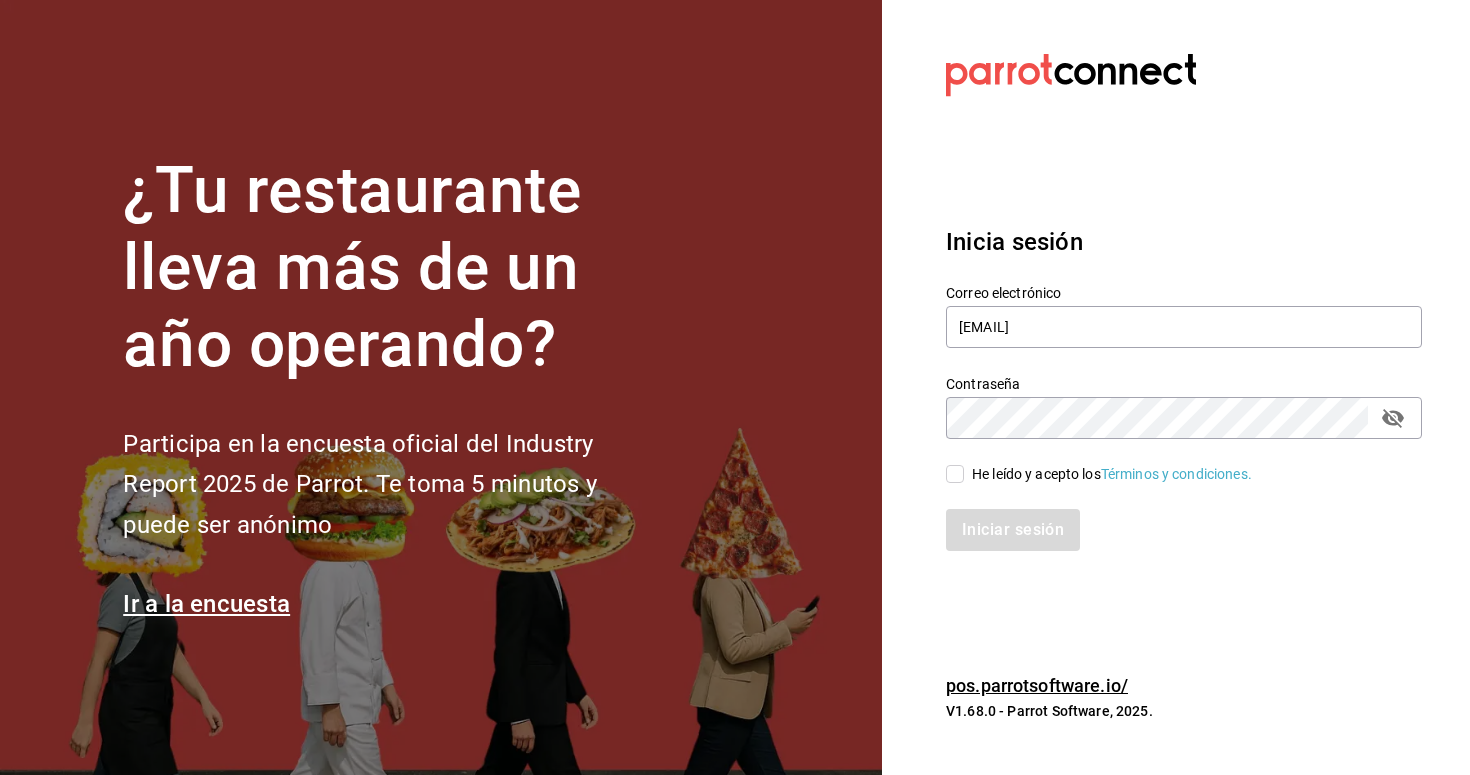 click on "He leído y acepto los  Términos y condiciones." at bounding box center (955, 474) 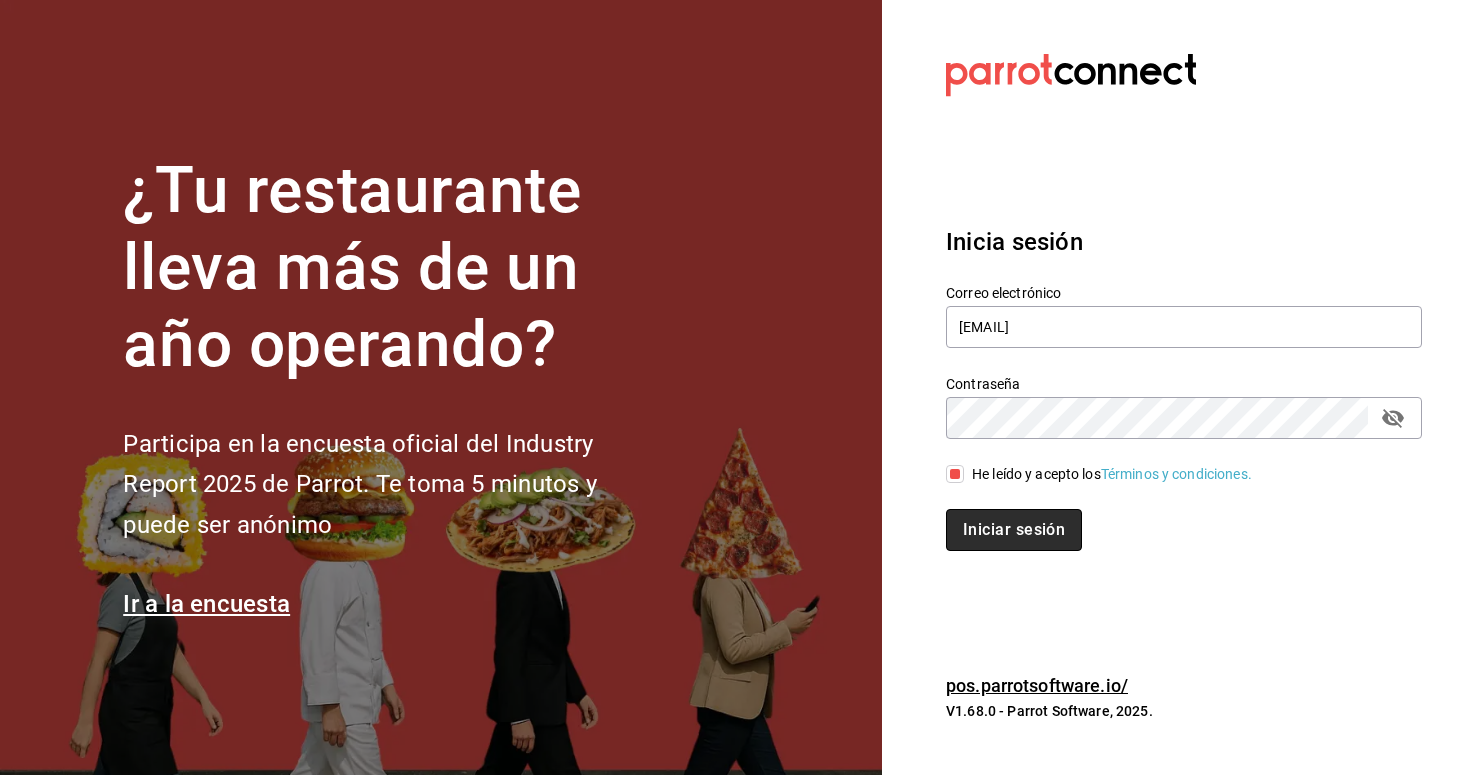 click on "Iniciar sesión" at bounding box center [1014, 530] 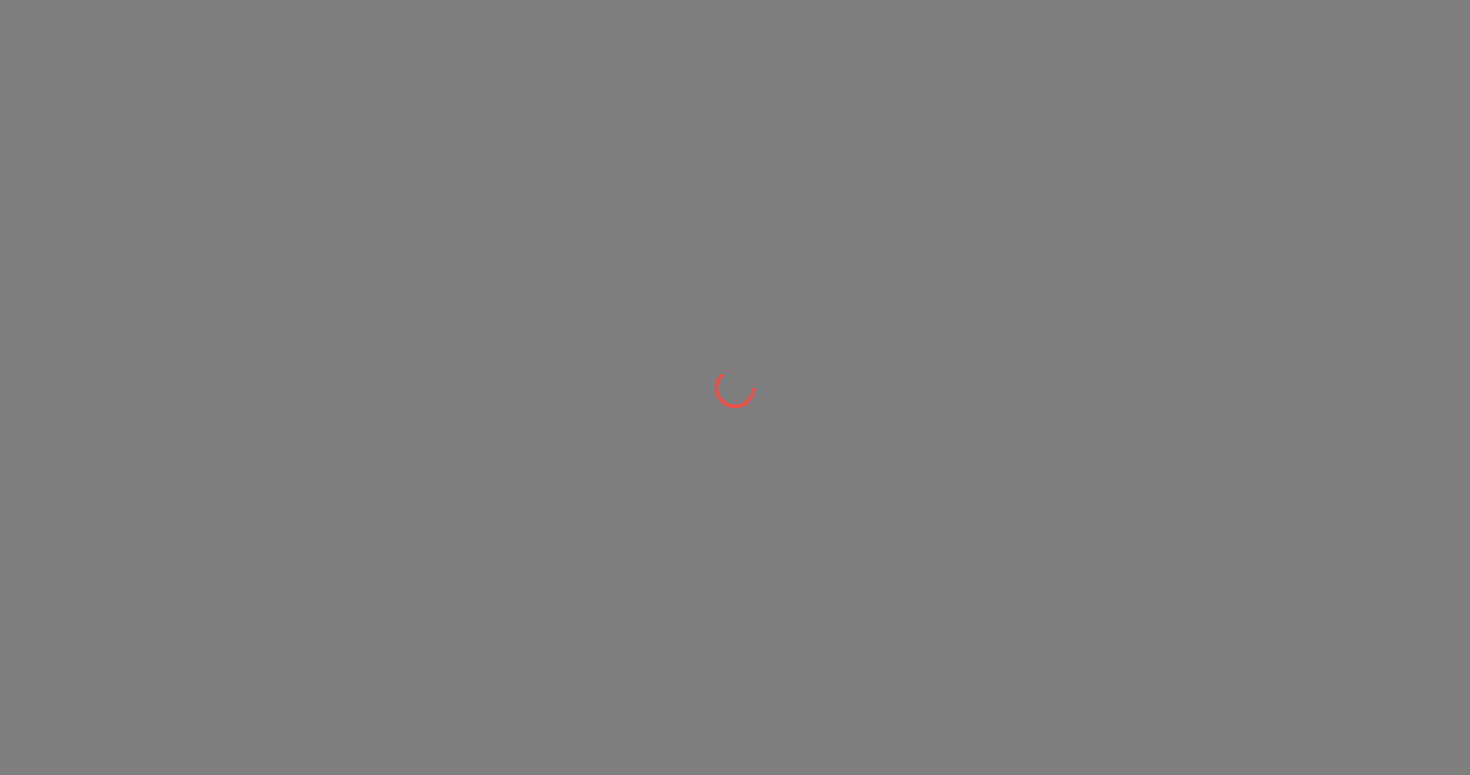 scroll, scrollTop: 0, scrollLeft: 0, axis: both 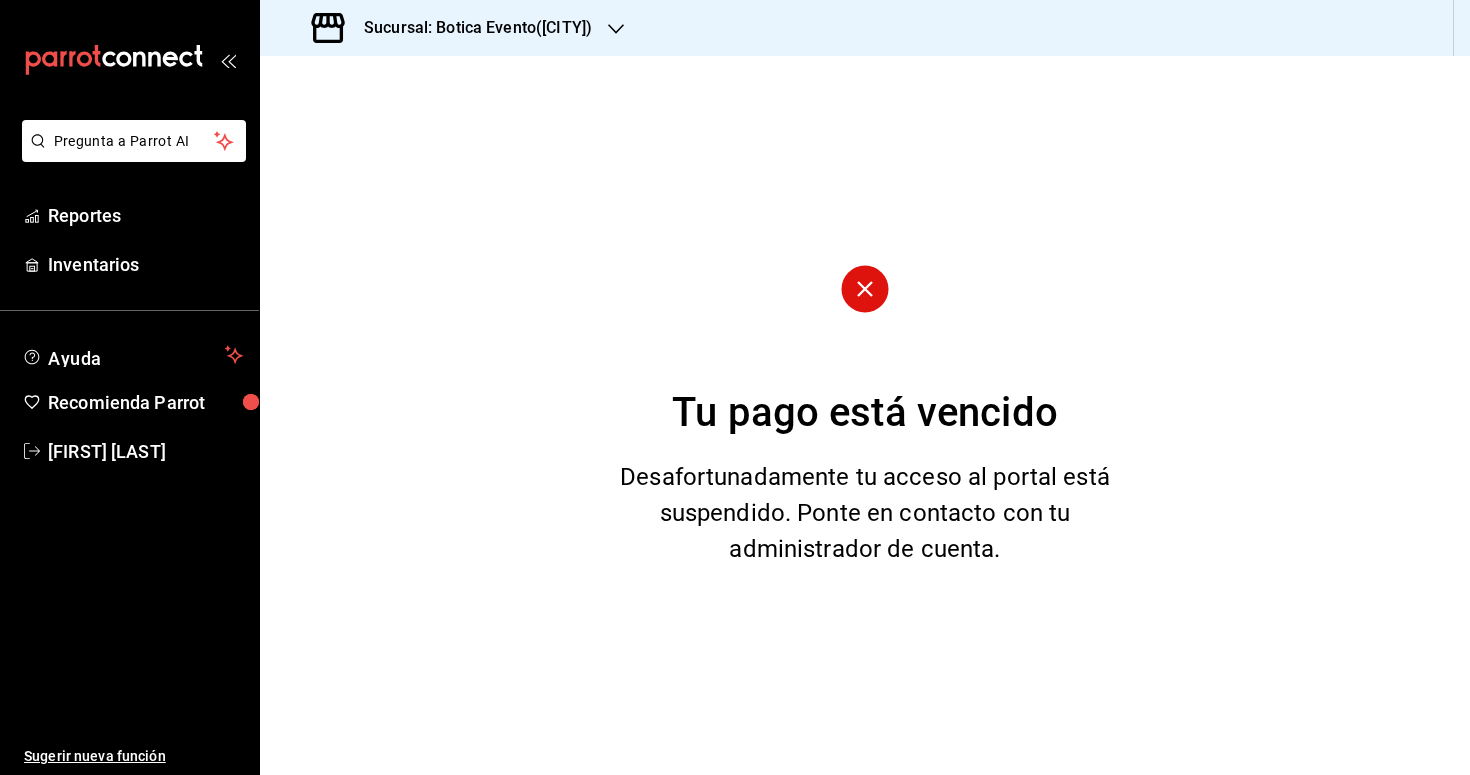 click on "Sucursal: Botica Evento([CITY])" at bounding box center [470, 28] 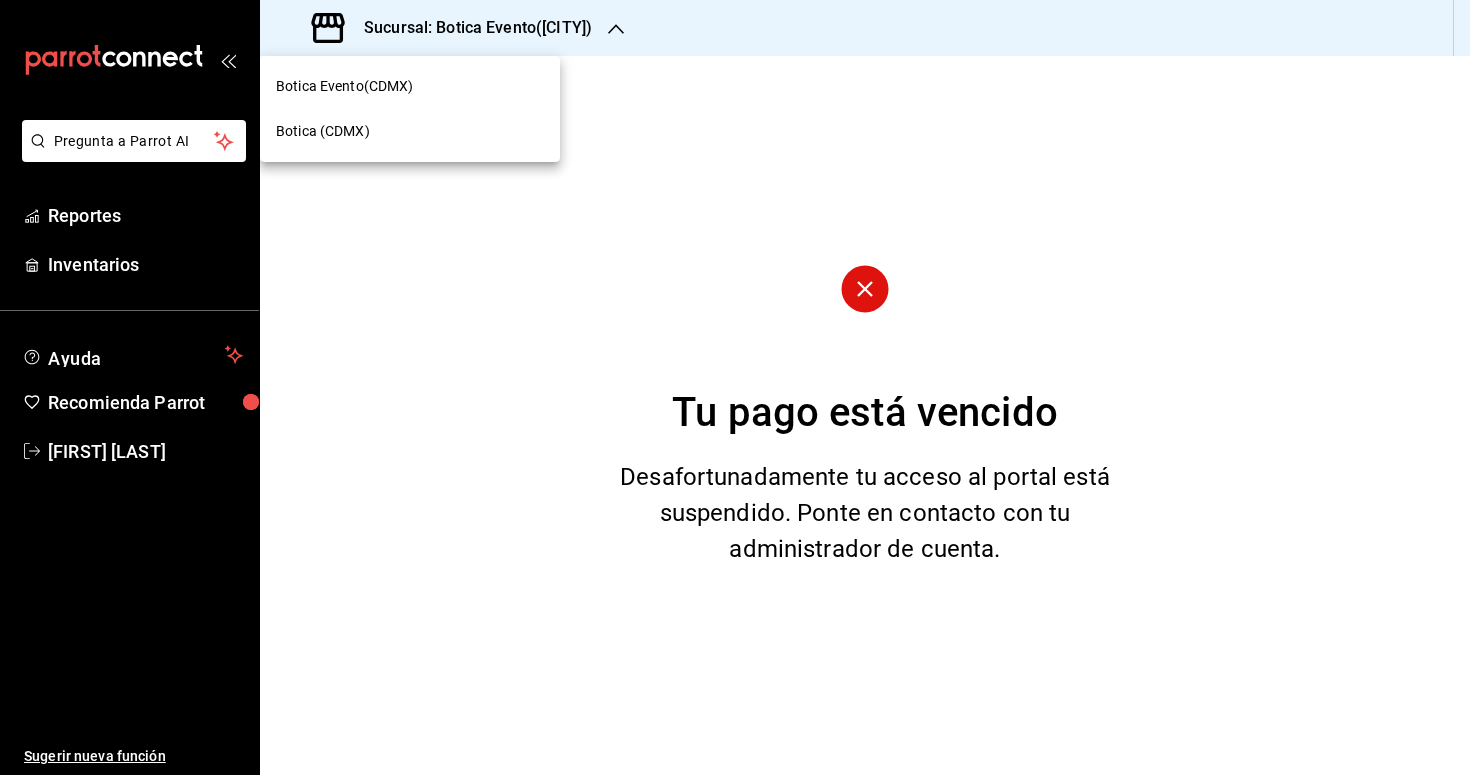 click on "Botica (CDMX)" at bounding box center [323, 131] 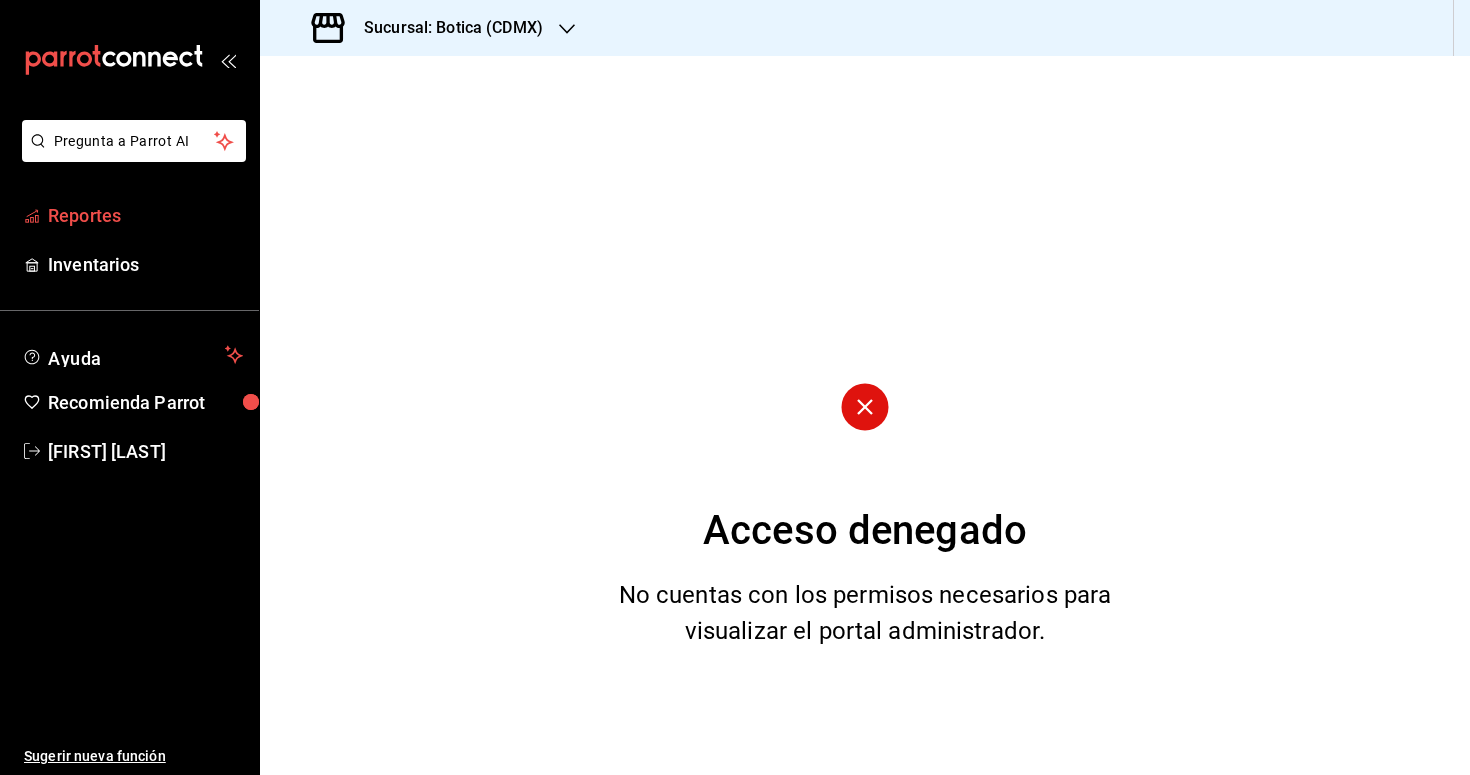 click on "Reportes" at bounding box center [145, 215] 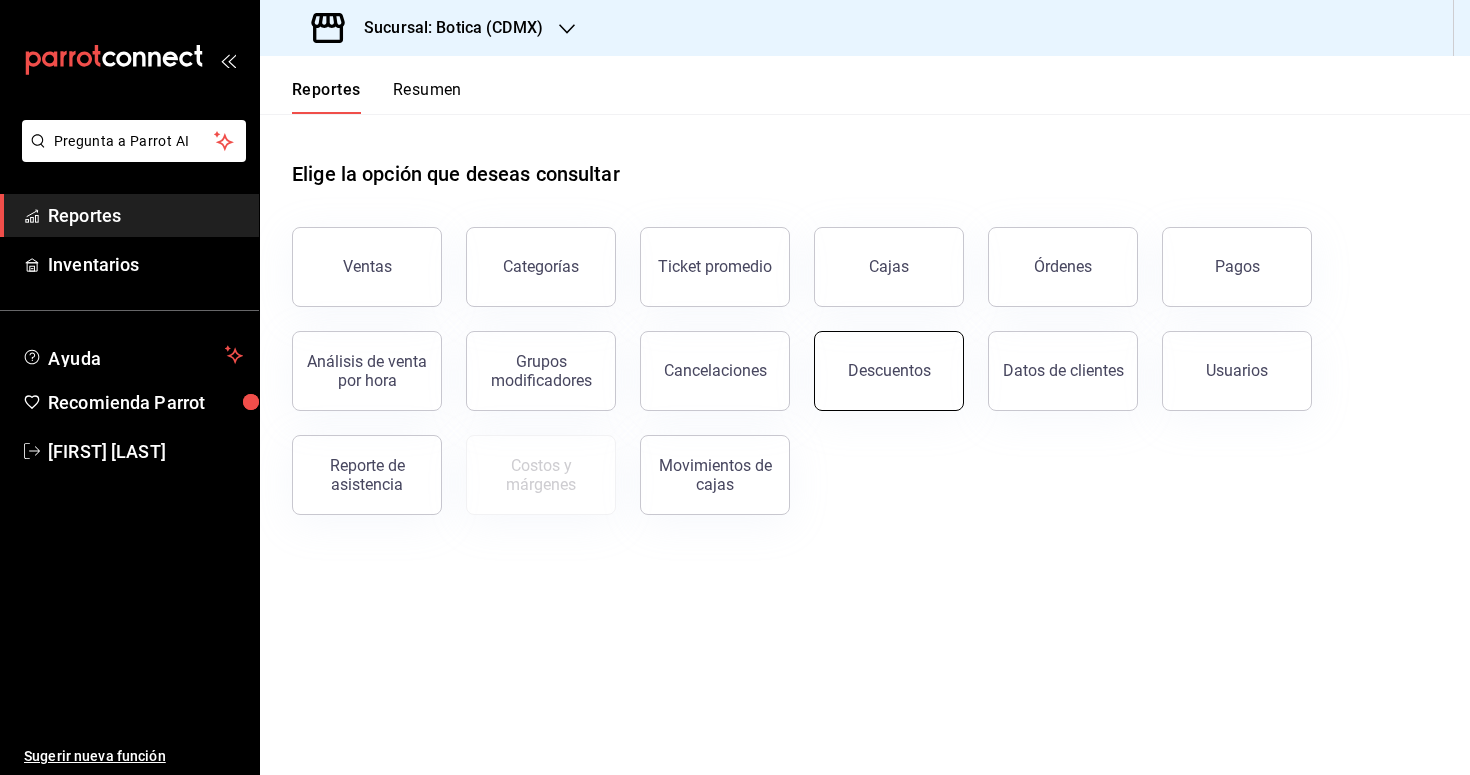 click on "Descuentos" at bounding box center (889, 371) 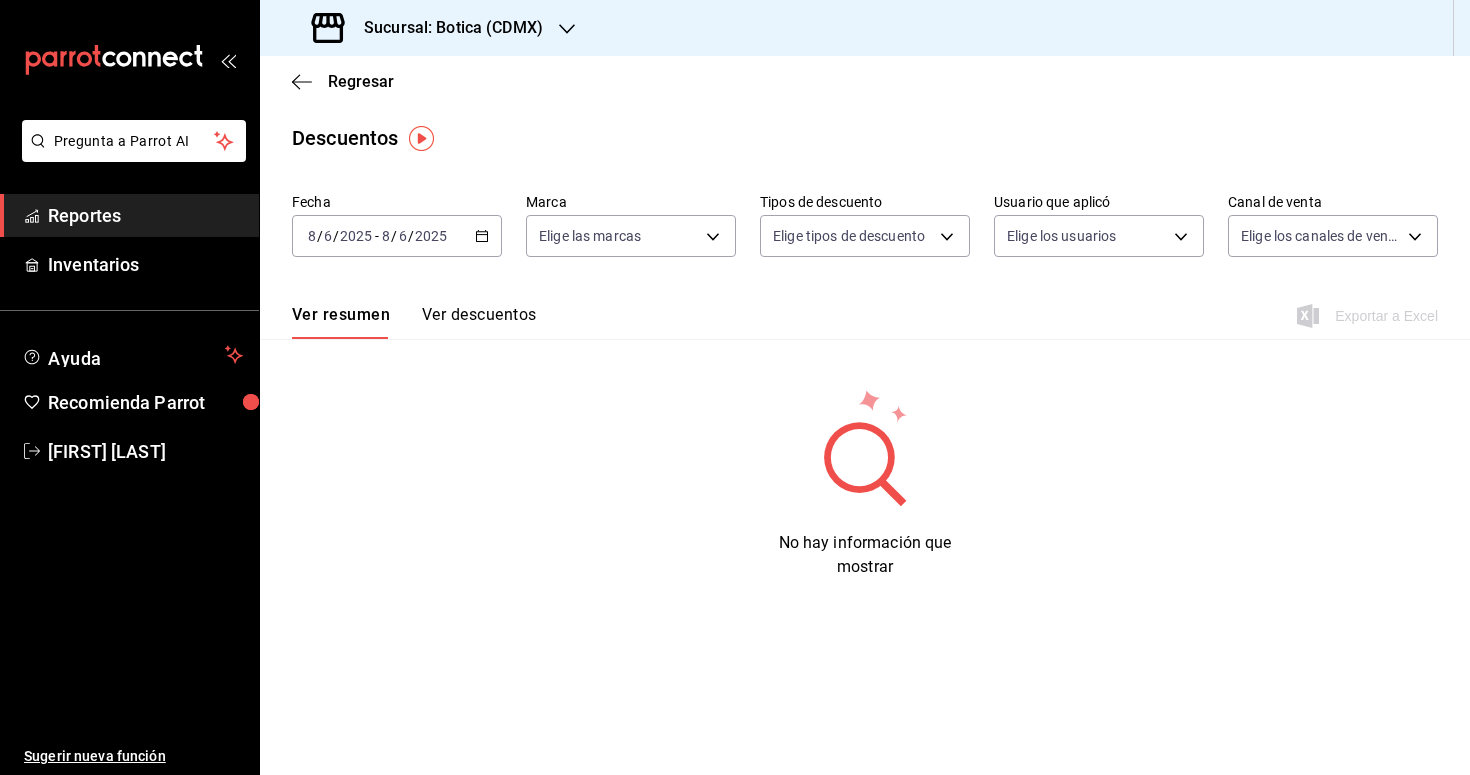 click 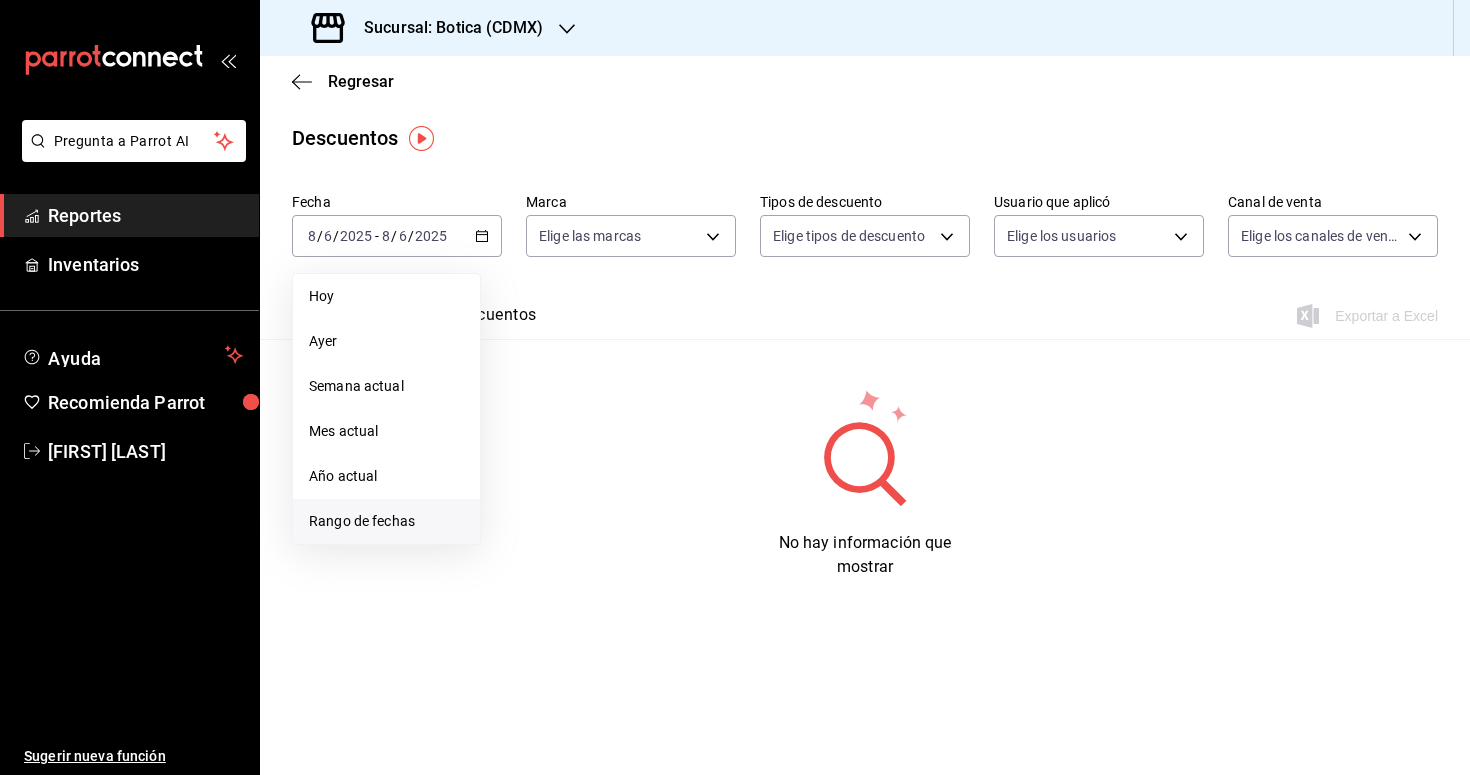 click on "Rango de fechas" at bounding box center [386, 521] 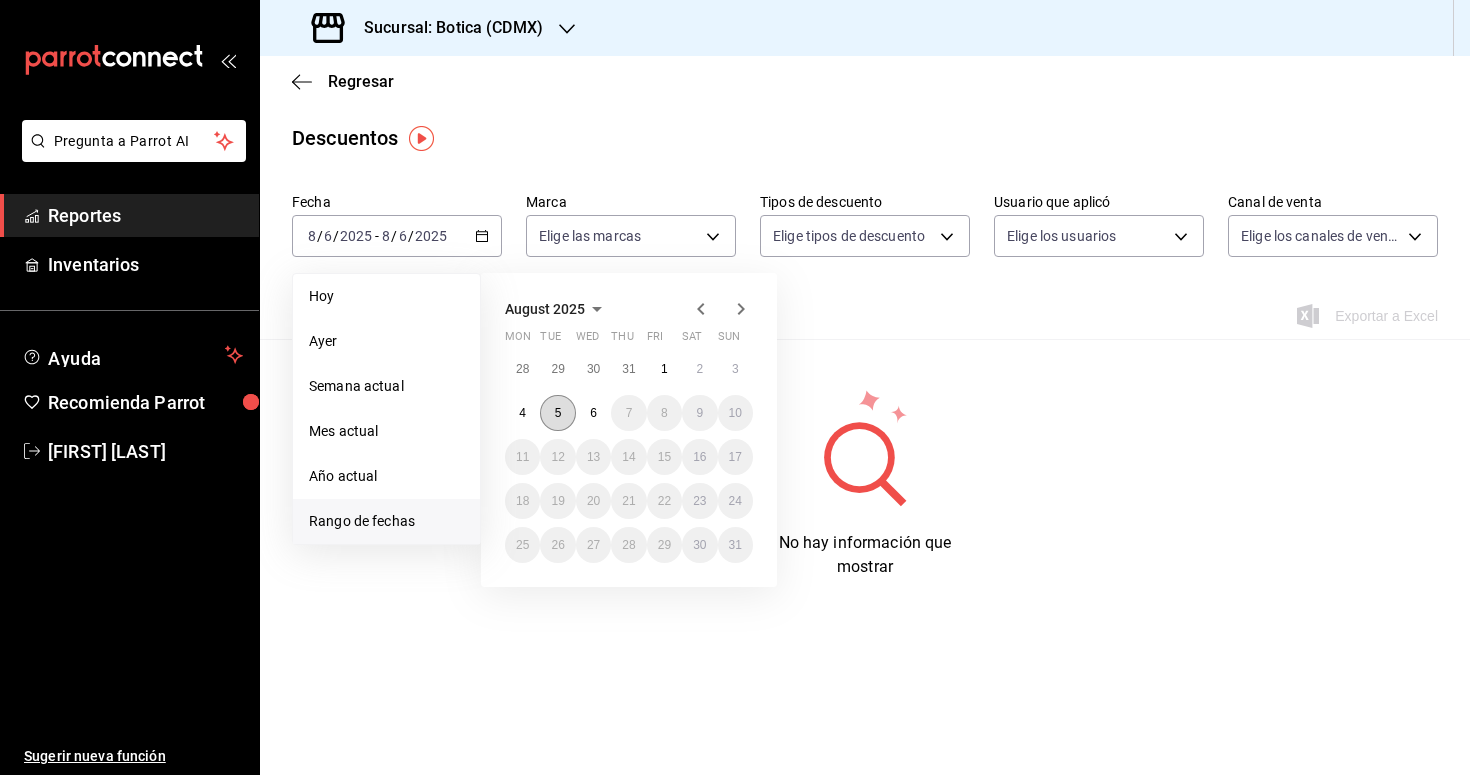 click on "5" at bounding box center (557, 413) 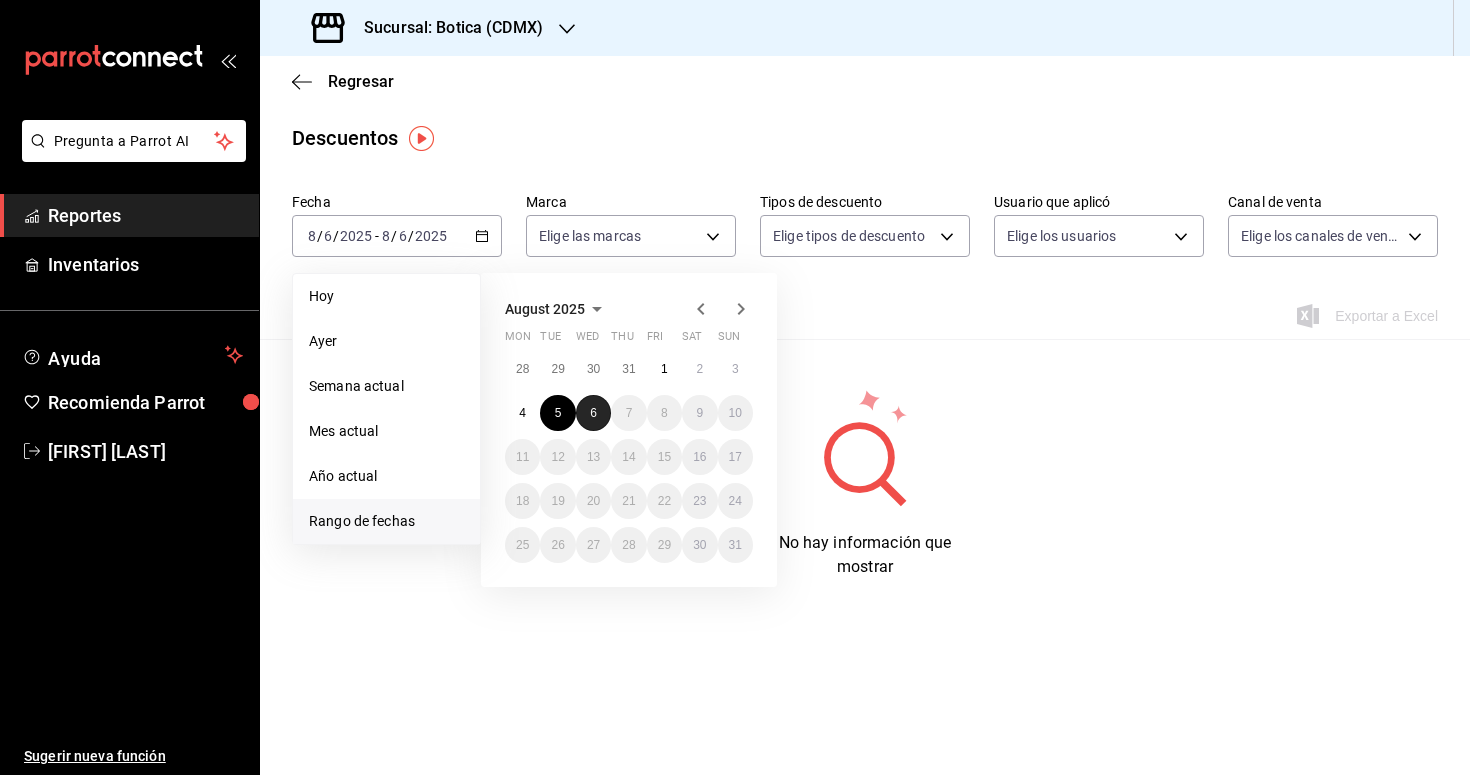 click on "6" at bounding box center (593, 413) 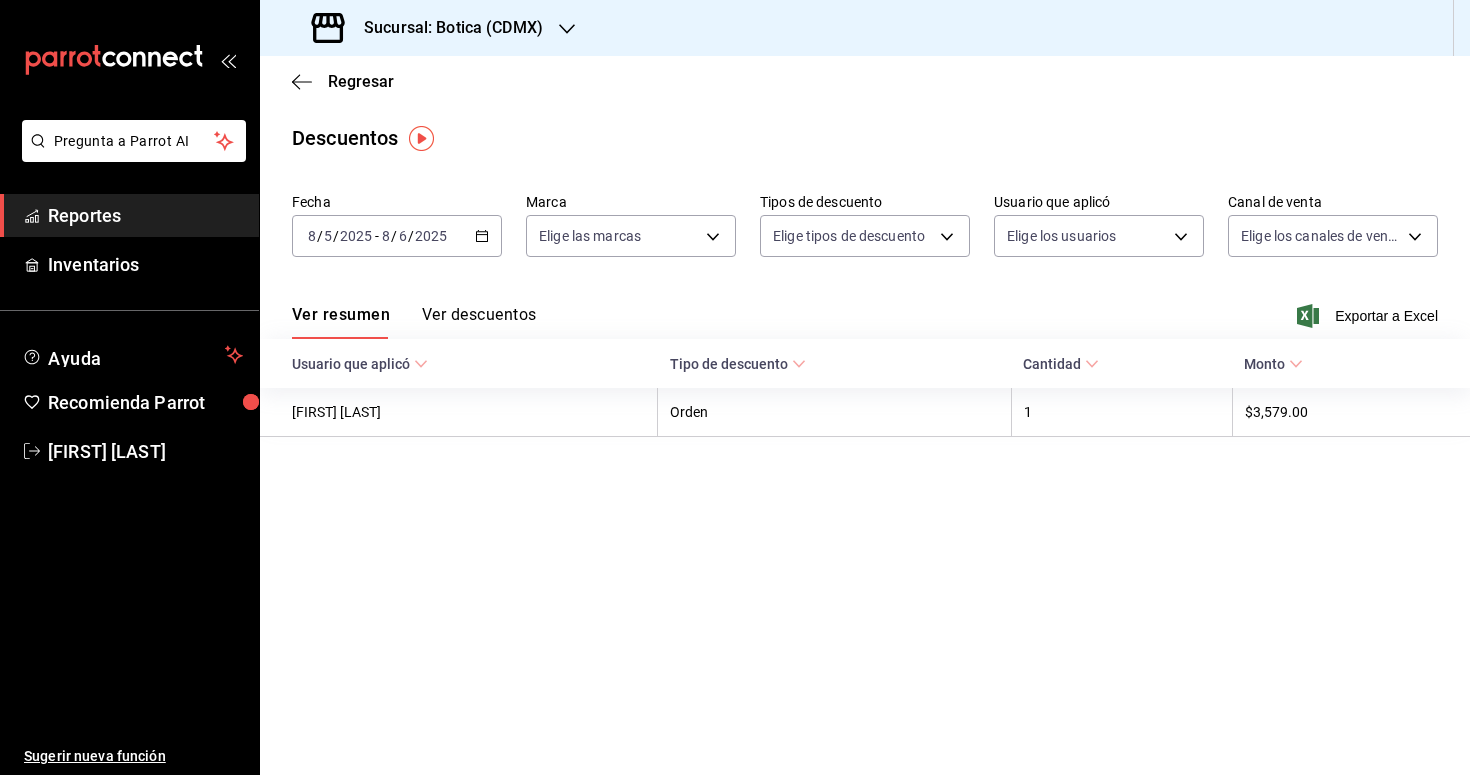 click on "Ver descuentos" at bounding box center [479, 322] 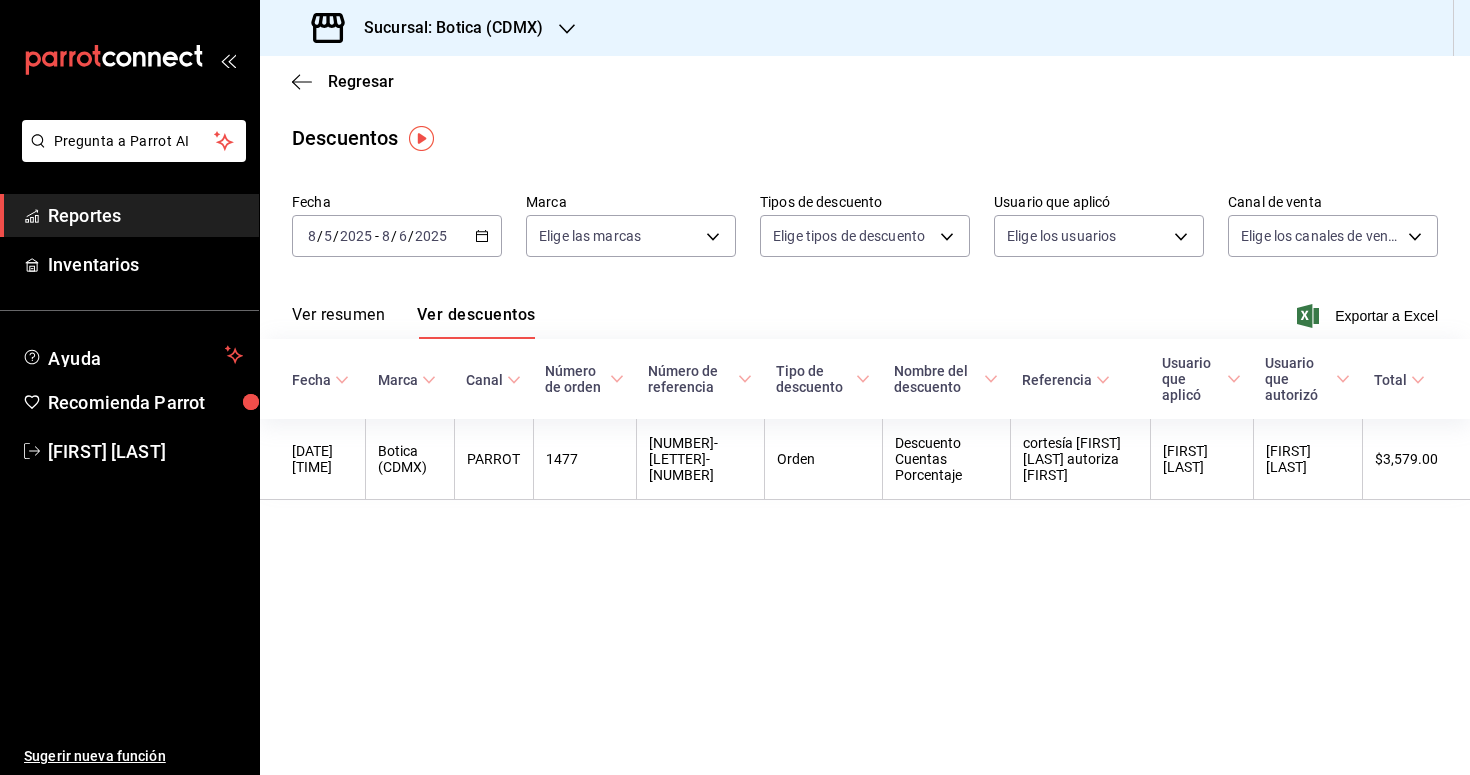 click on "Reportes" at bounding box center (145, 215) 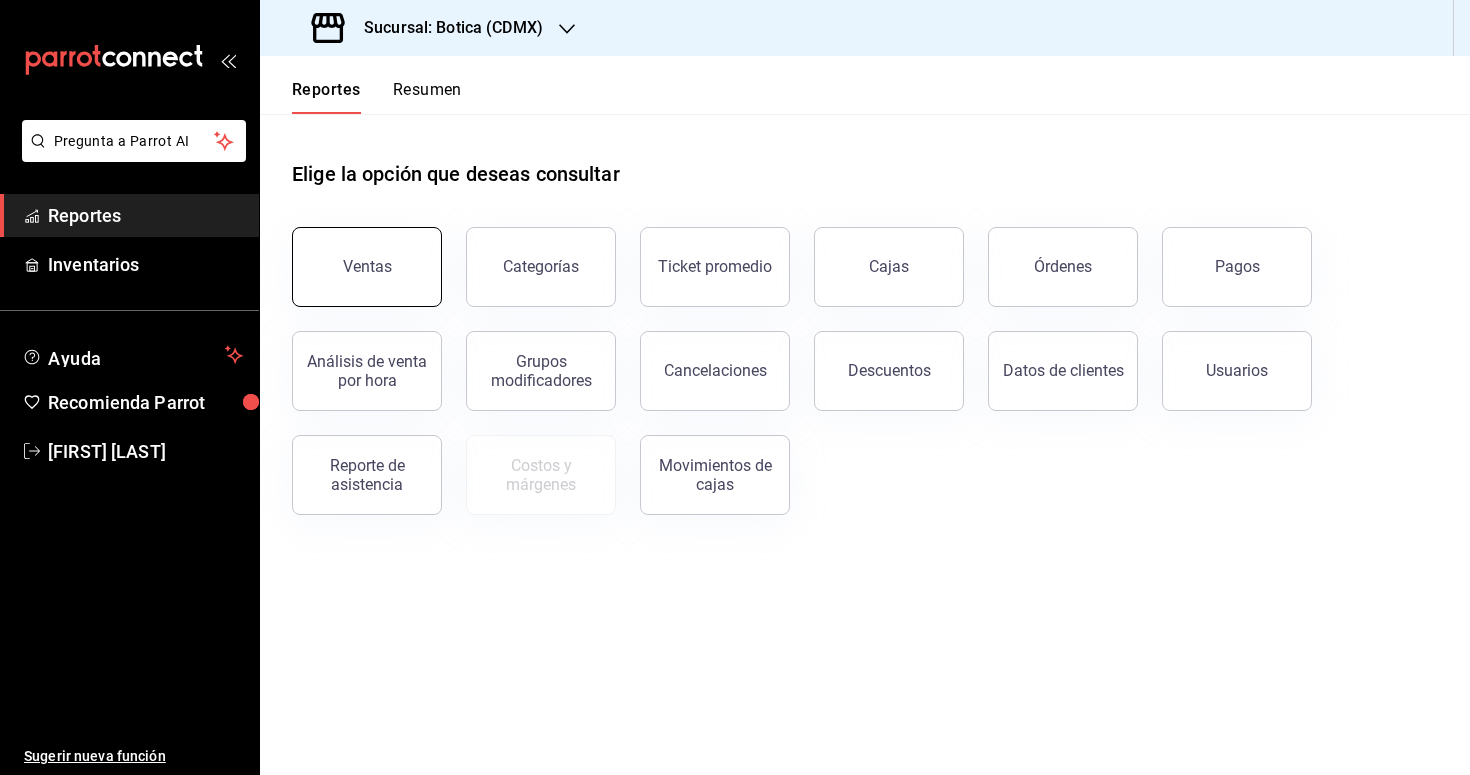 click on "Ventas" at bounding box center [367, 267] 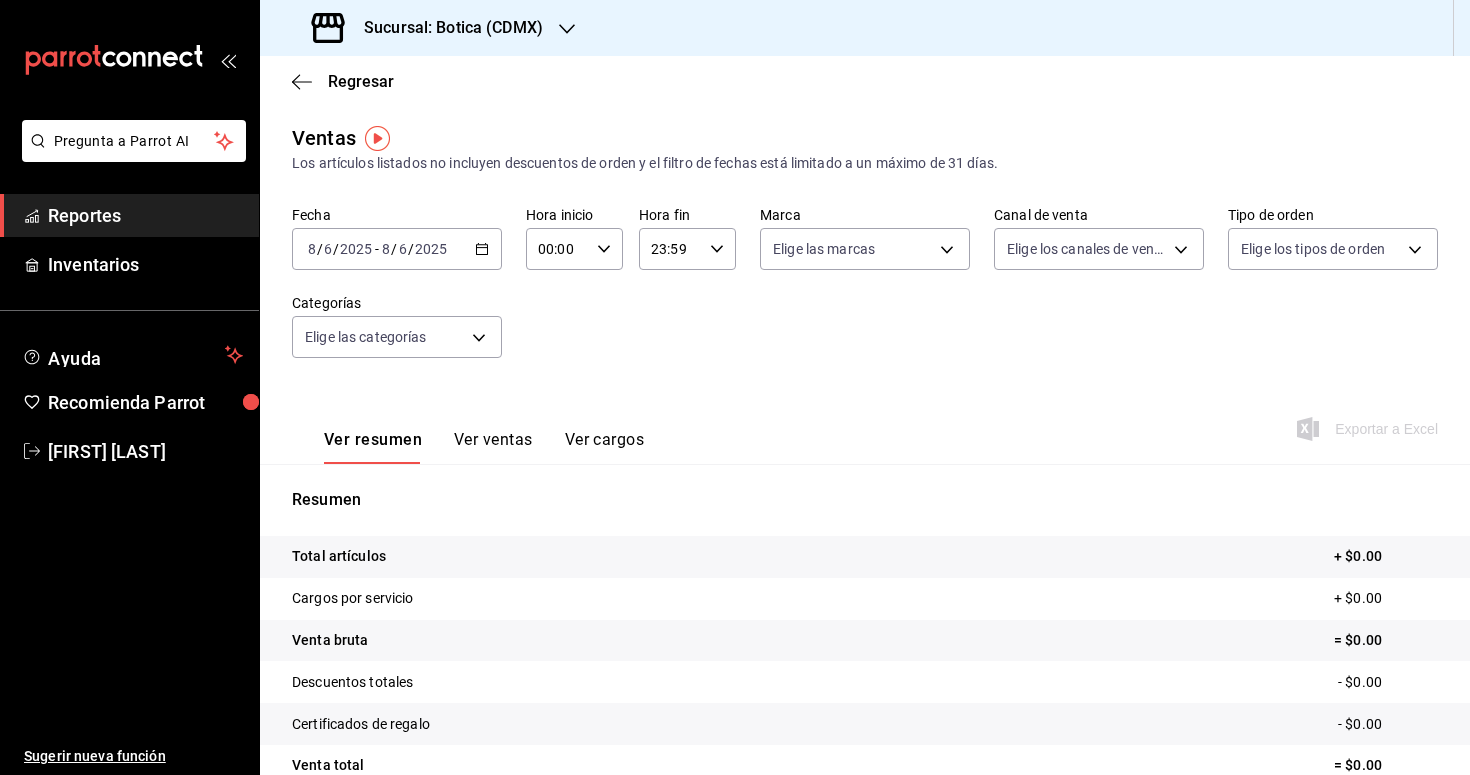 click 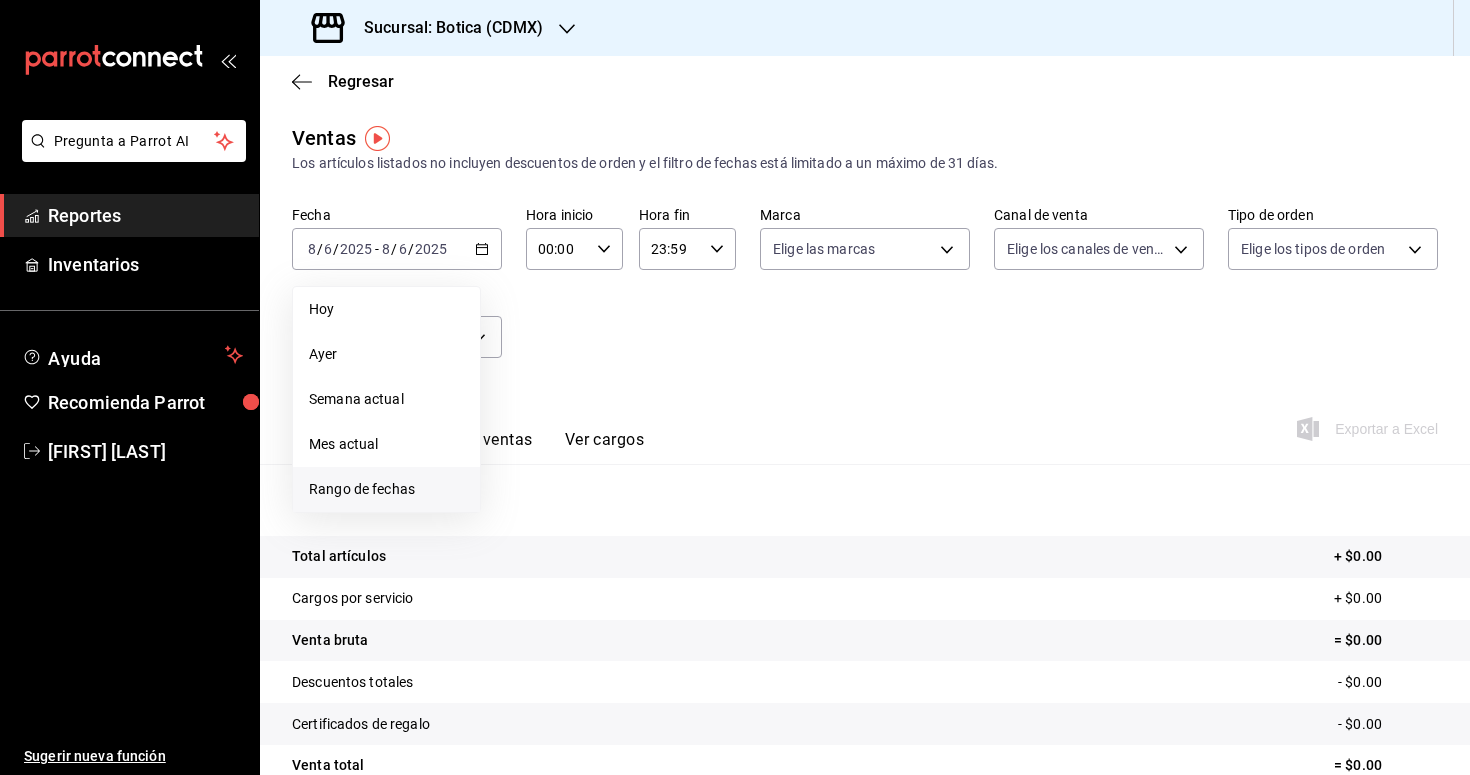 click on "Rango de fechas" at bounding box center (386, 489) 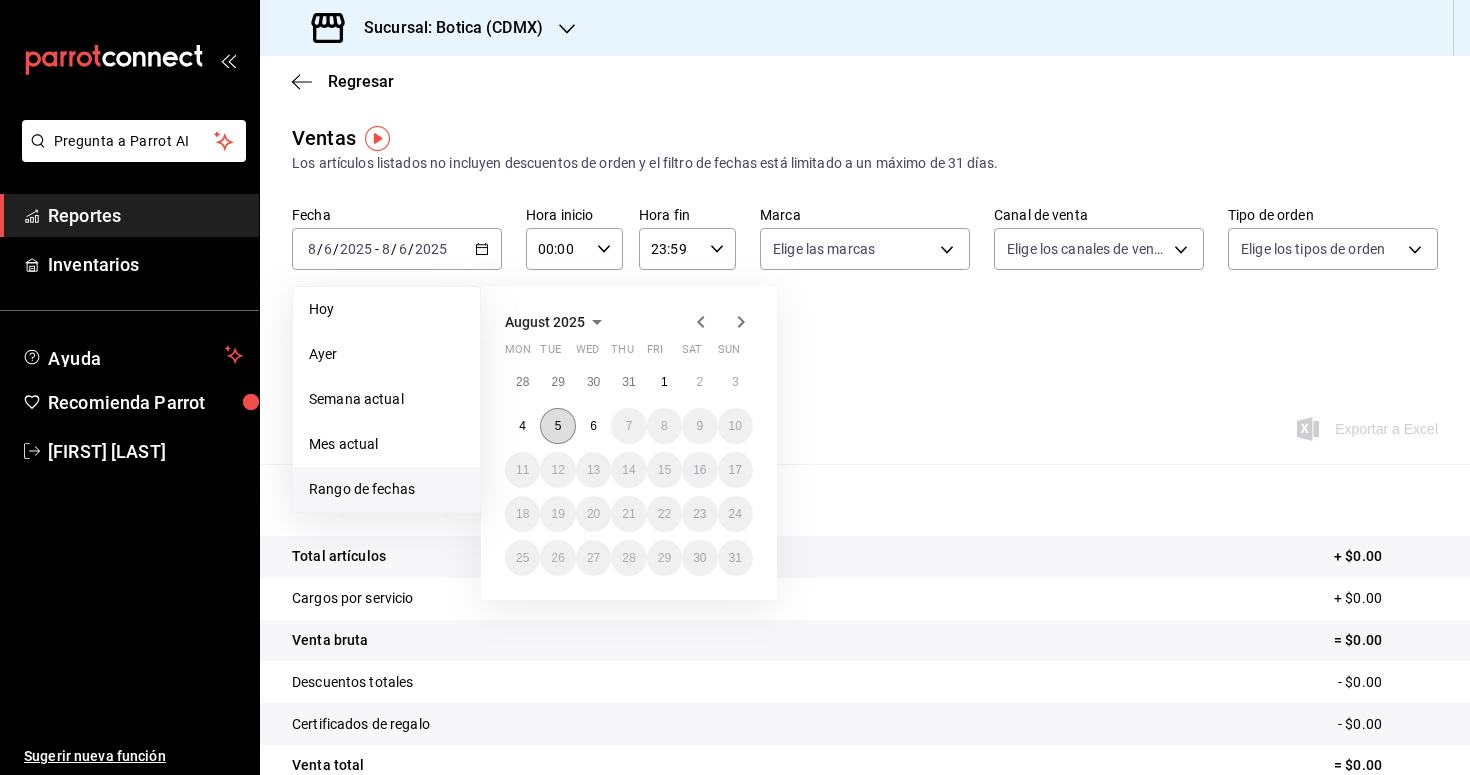 click on "5" at bounding box center [557, 426] 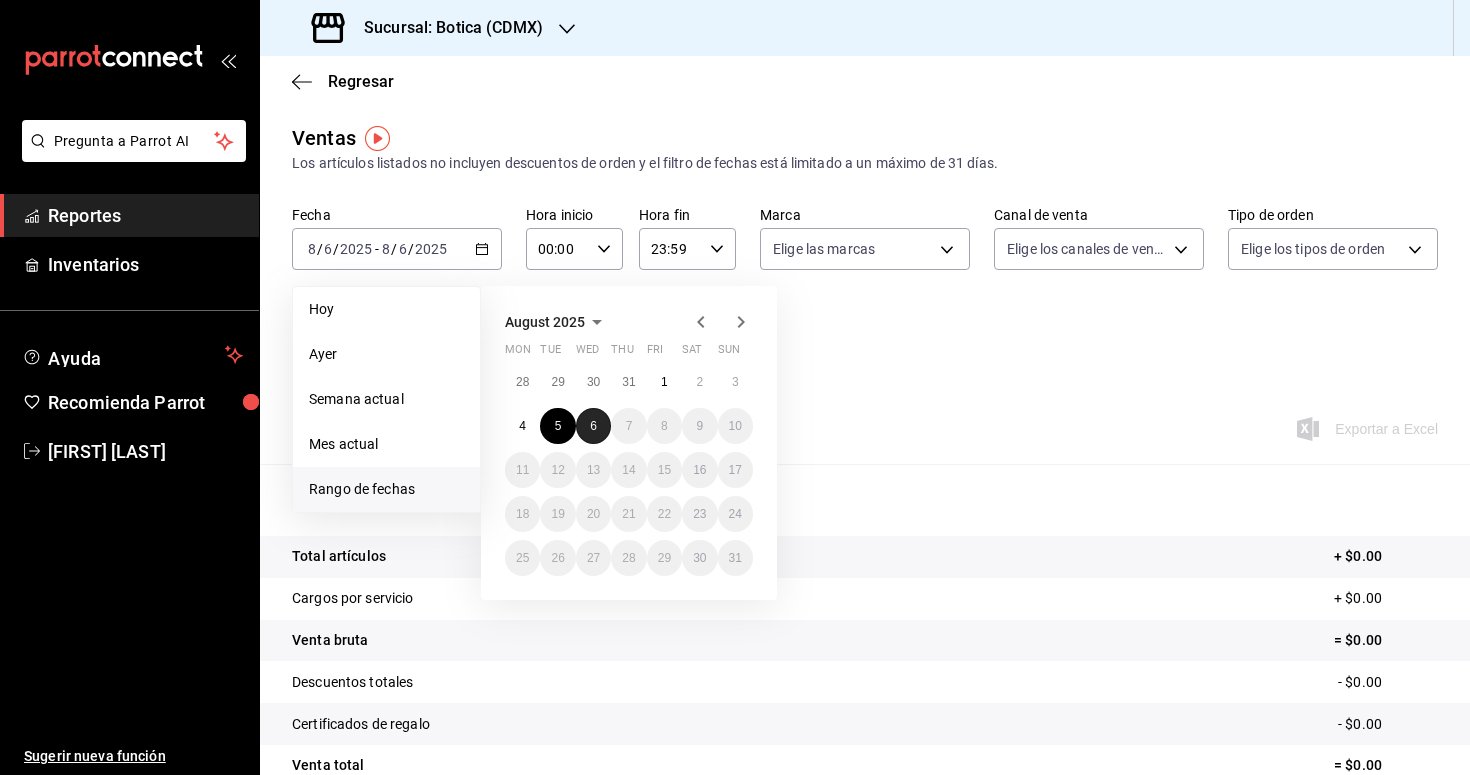 click on "6" at bounding box center (593, 426) 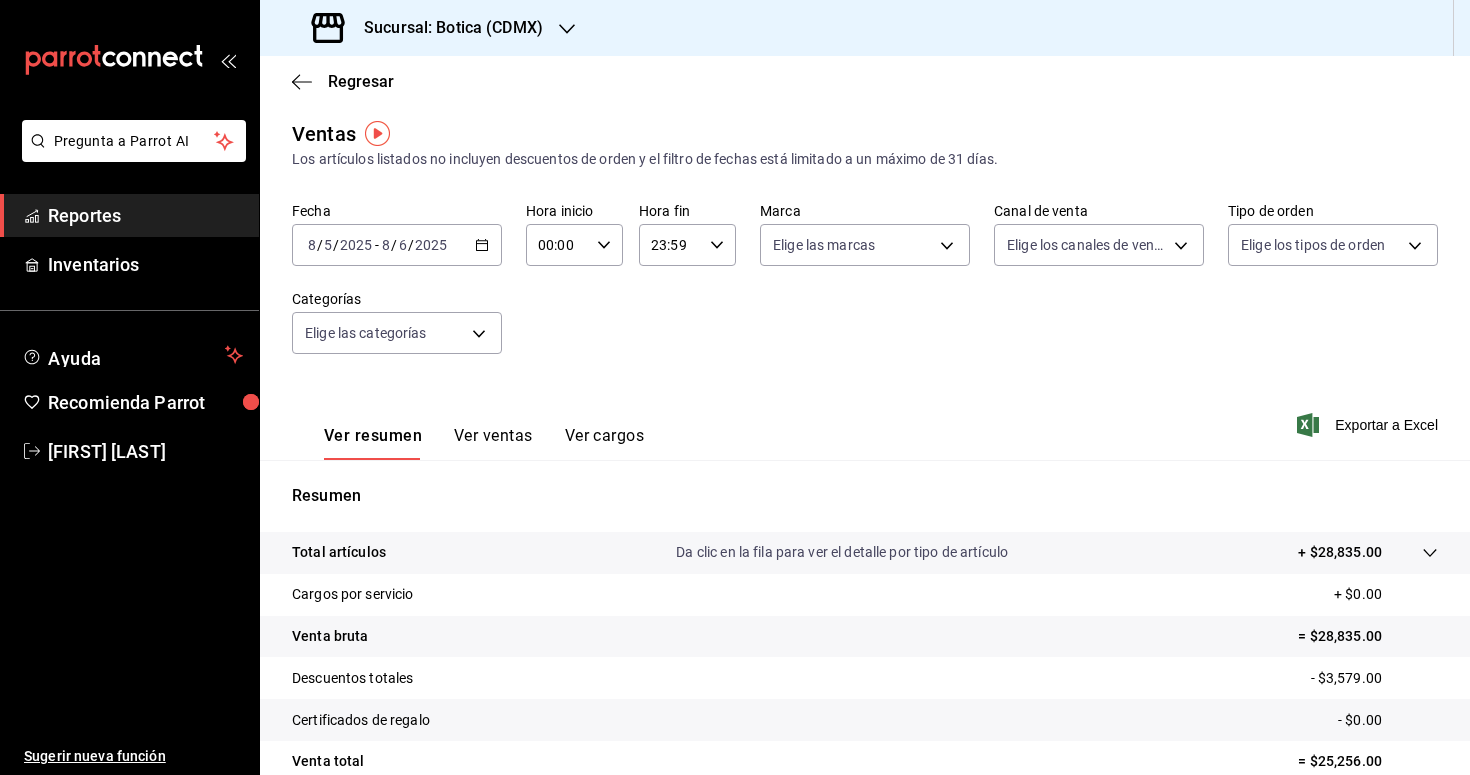 scroll, scrollTop: 5, scrollLeft: 0, axis: vertical 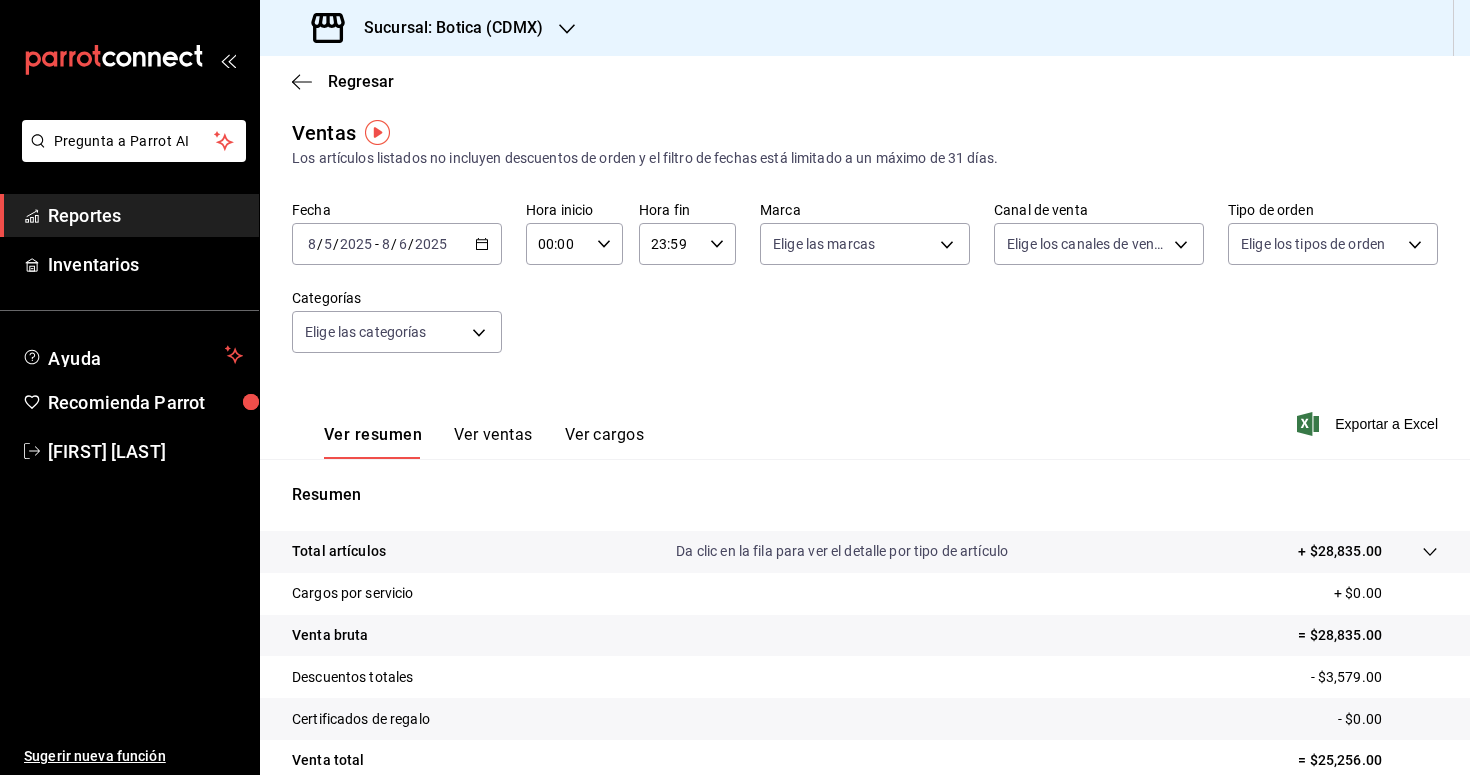 click 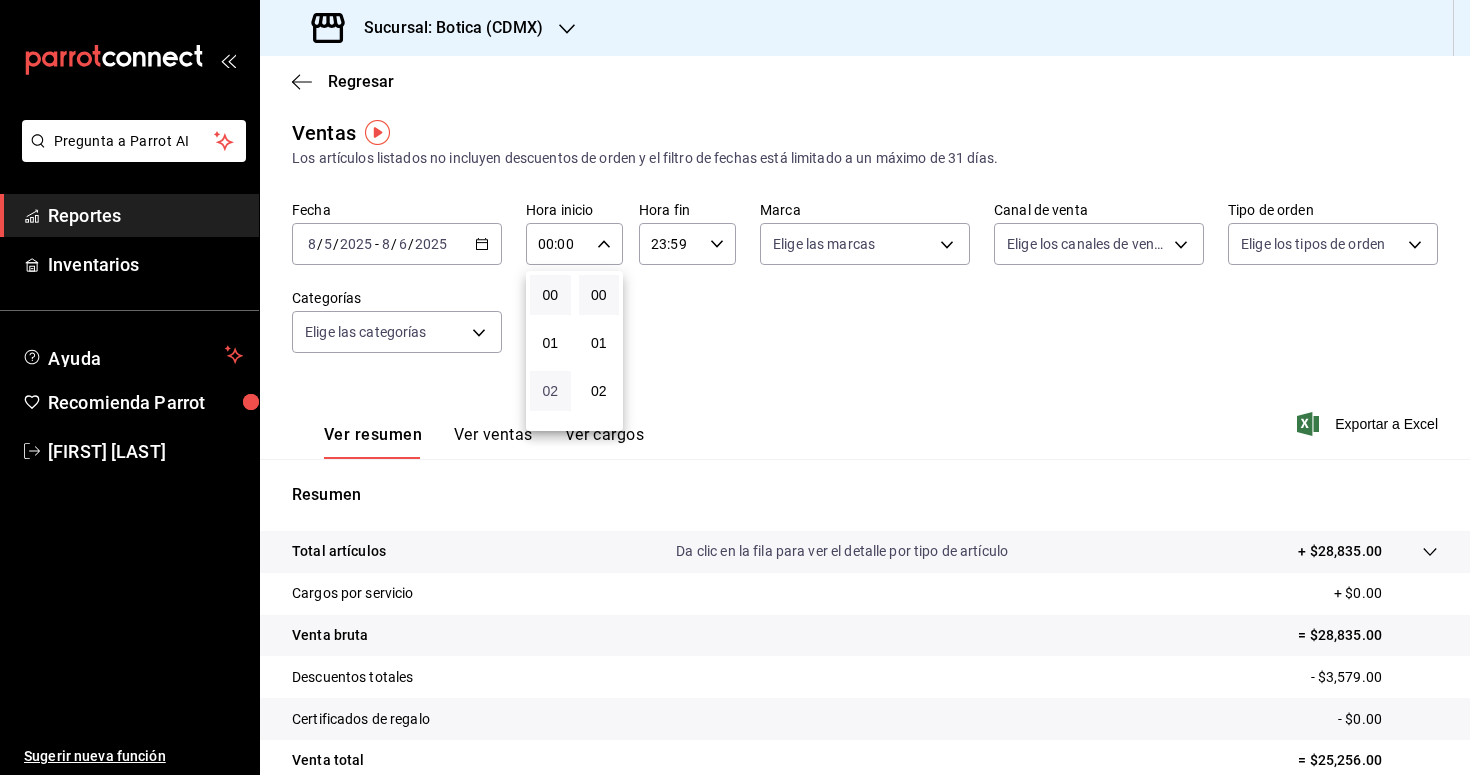 click on "02" at bounding box center [550, 391] 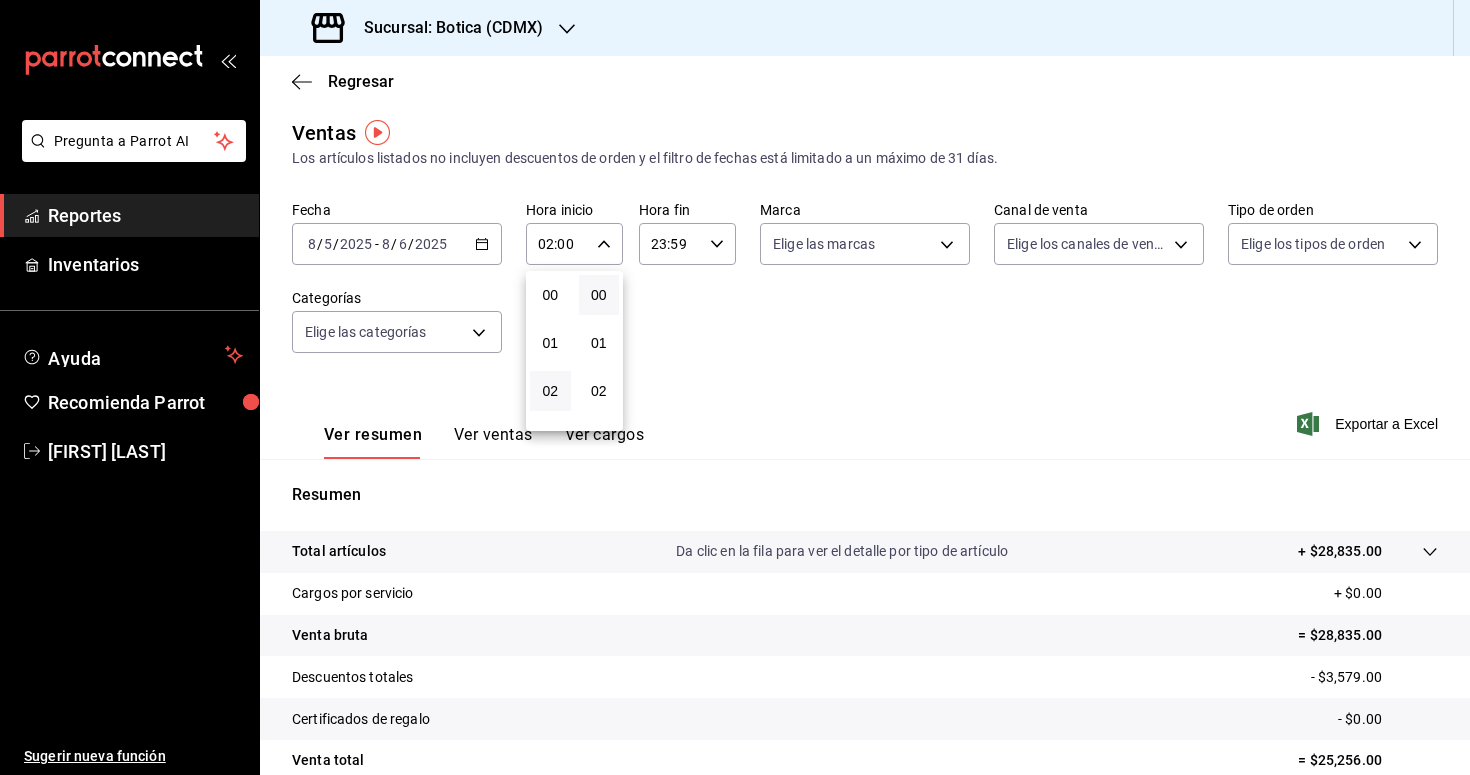 click at bounding box center (735, 387) 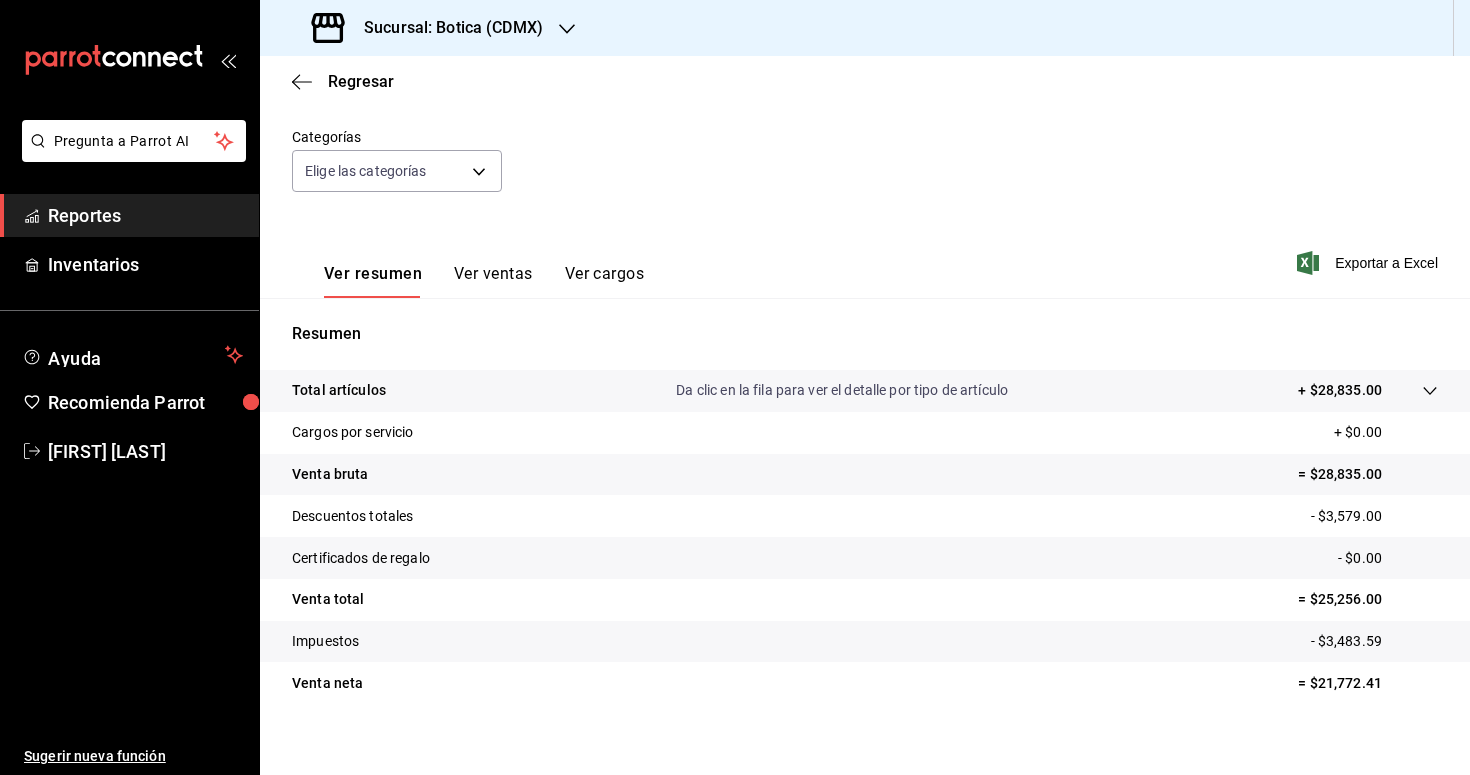 scroll, scrollTop: 183, scrollLeft: 0, axis: vertical 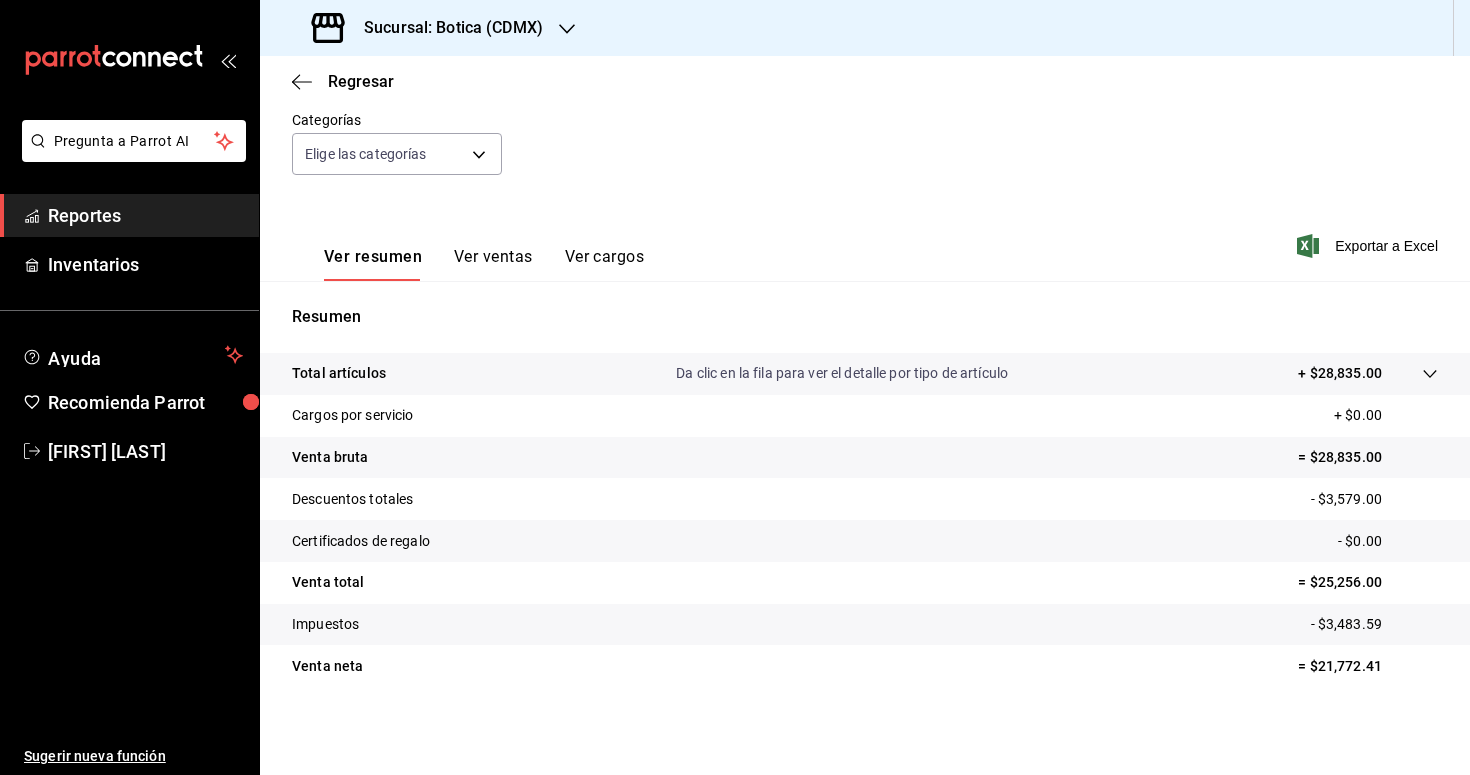 click 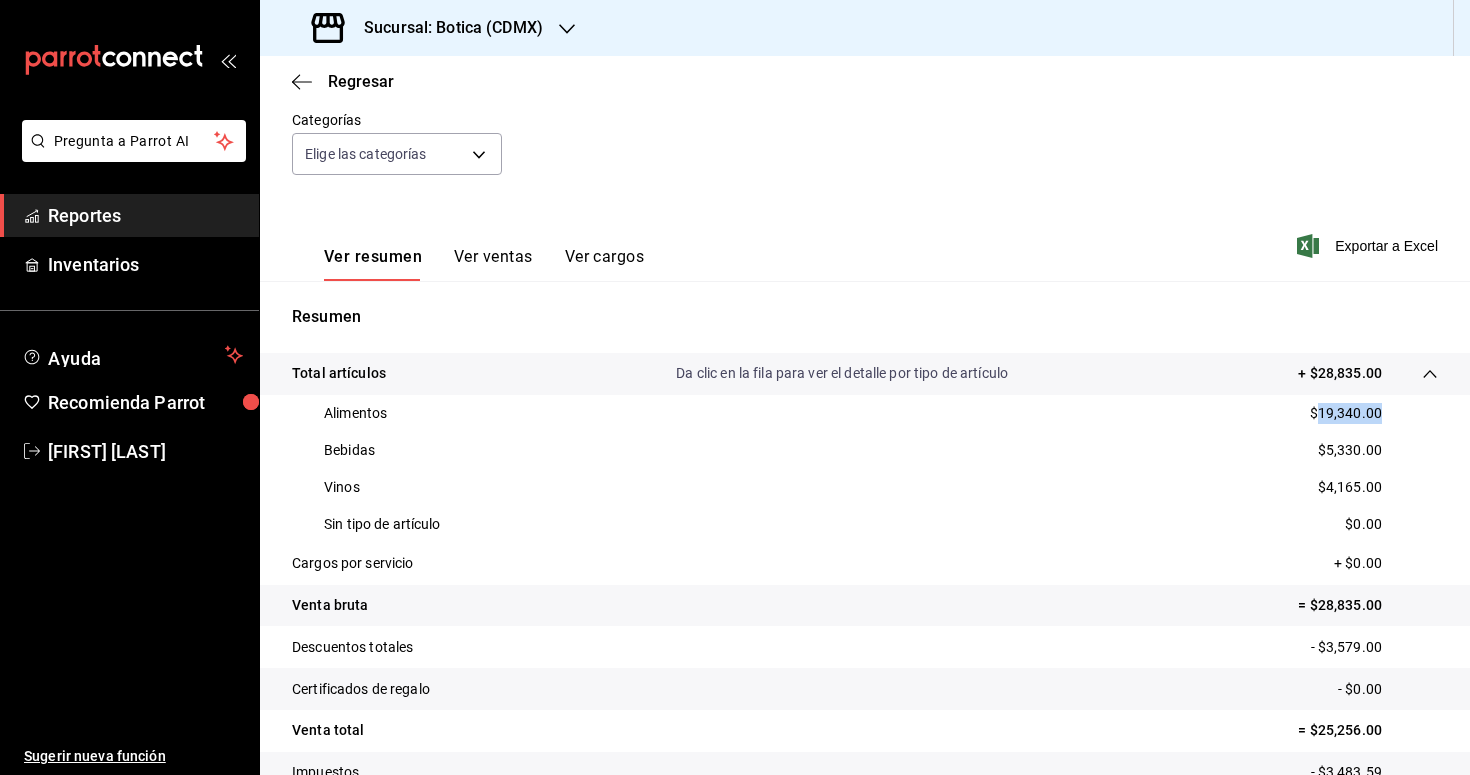 drag, startPoint x: 1380, startPoint y: 414, endPoint x: 1316, endPoint y: 405, distance: 64.629715 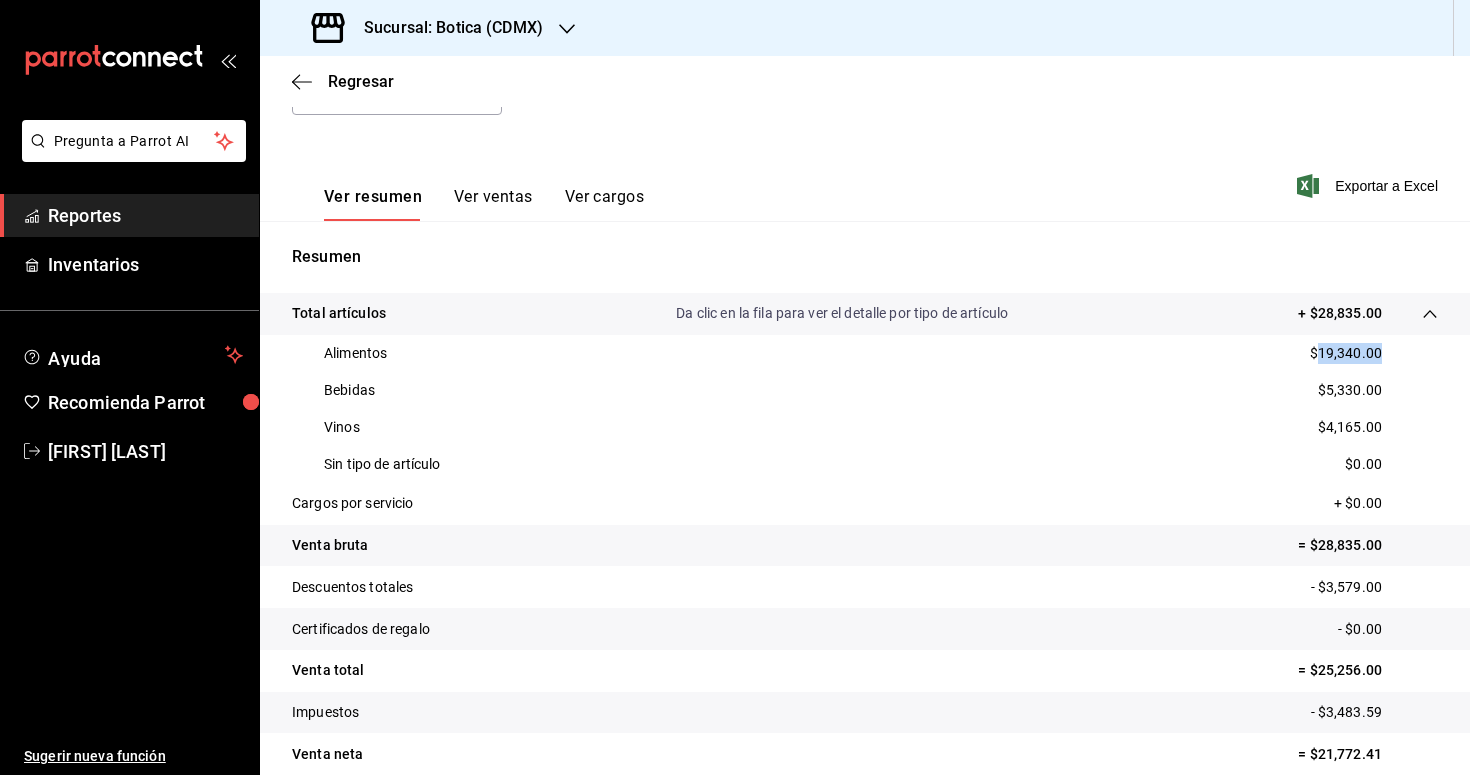 scroll, scrollTop: 0, scrollLeft: 0, axis: both 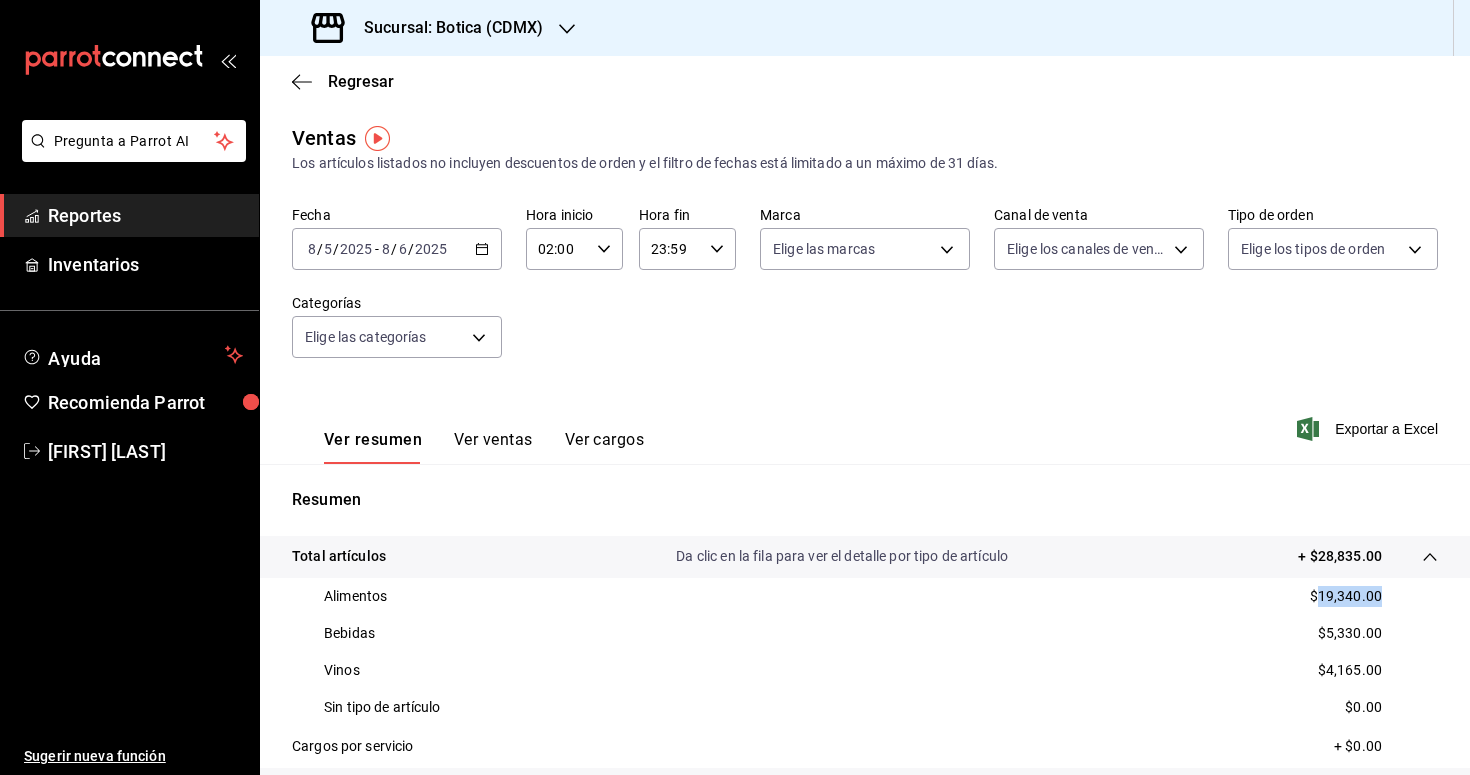 click on "Reportes" at bounding box center [145, 215] 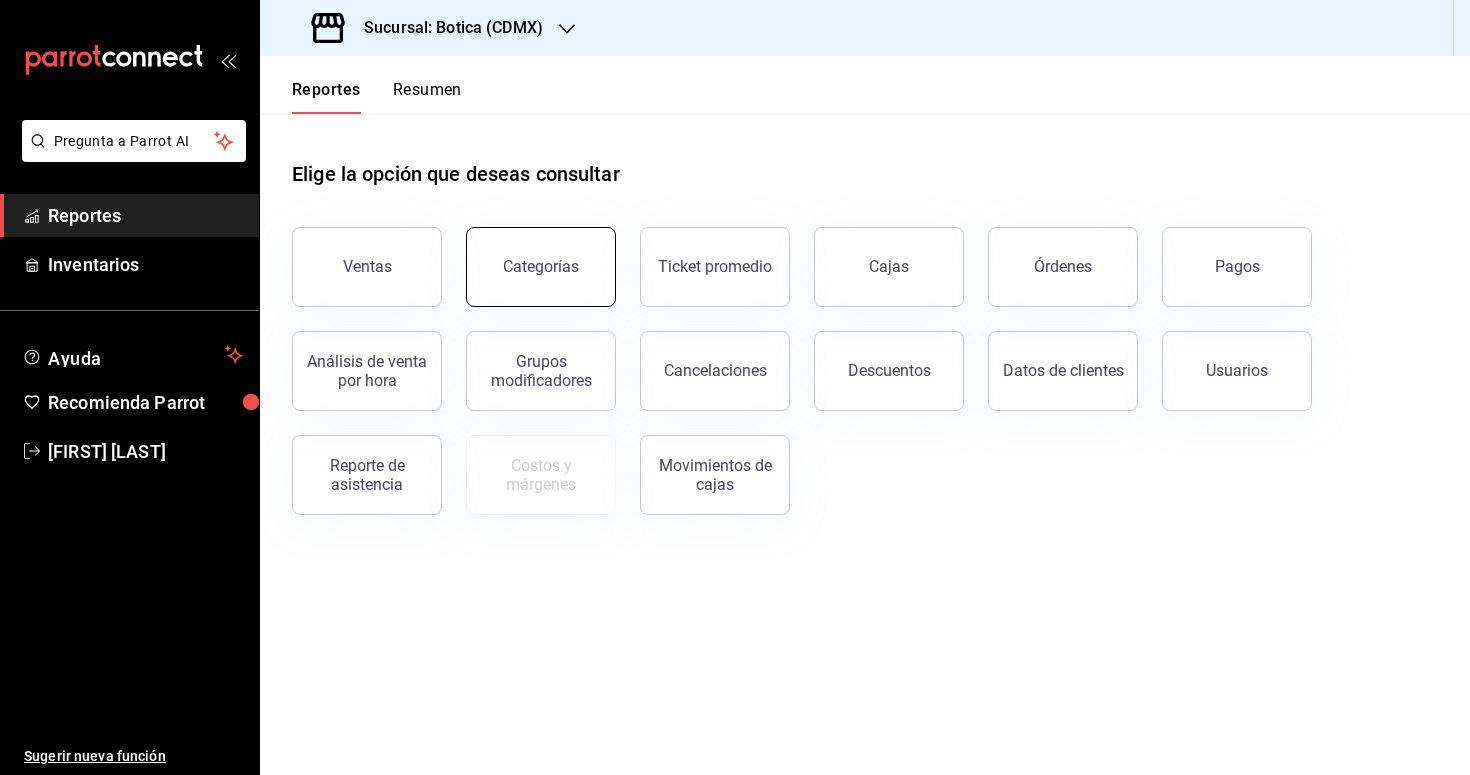 click on "Categorías" at bounding box center [541, 267] 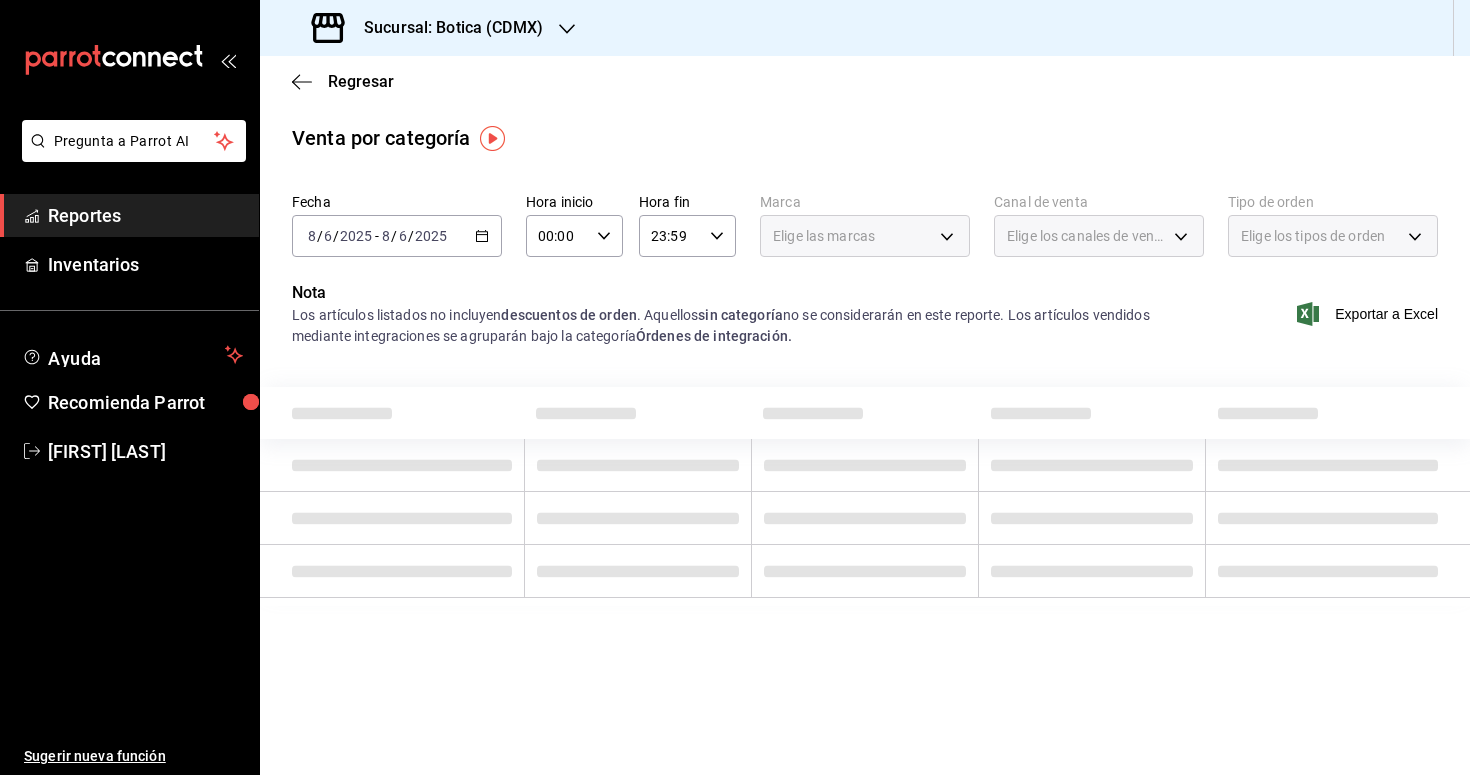 click 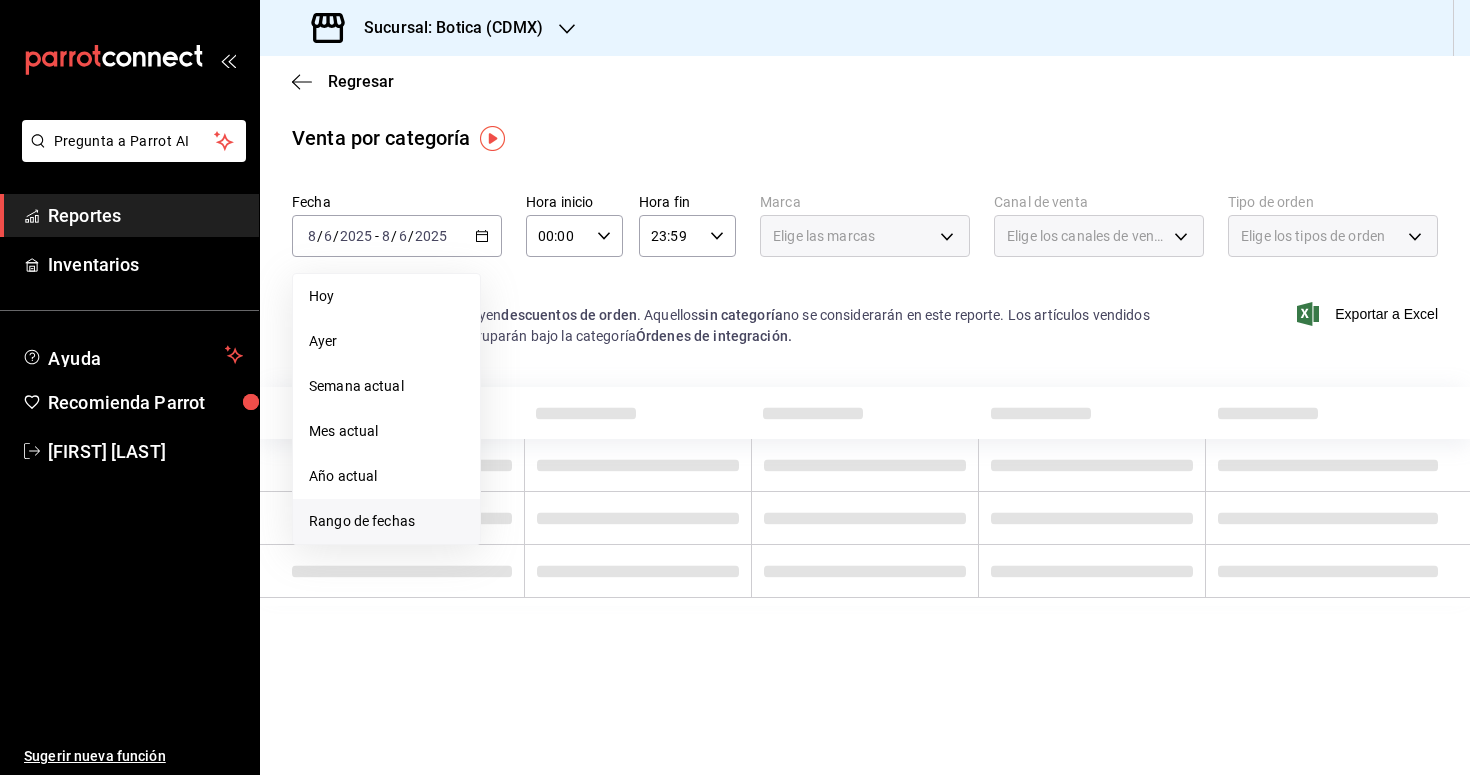 click on "Rango de fechas" at bounding box center (386, 521) 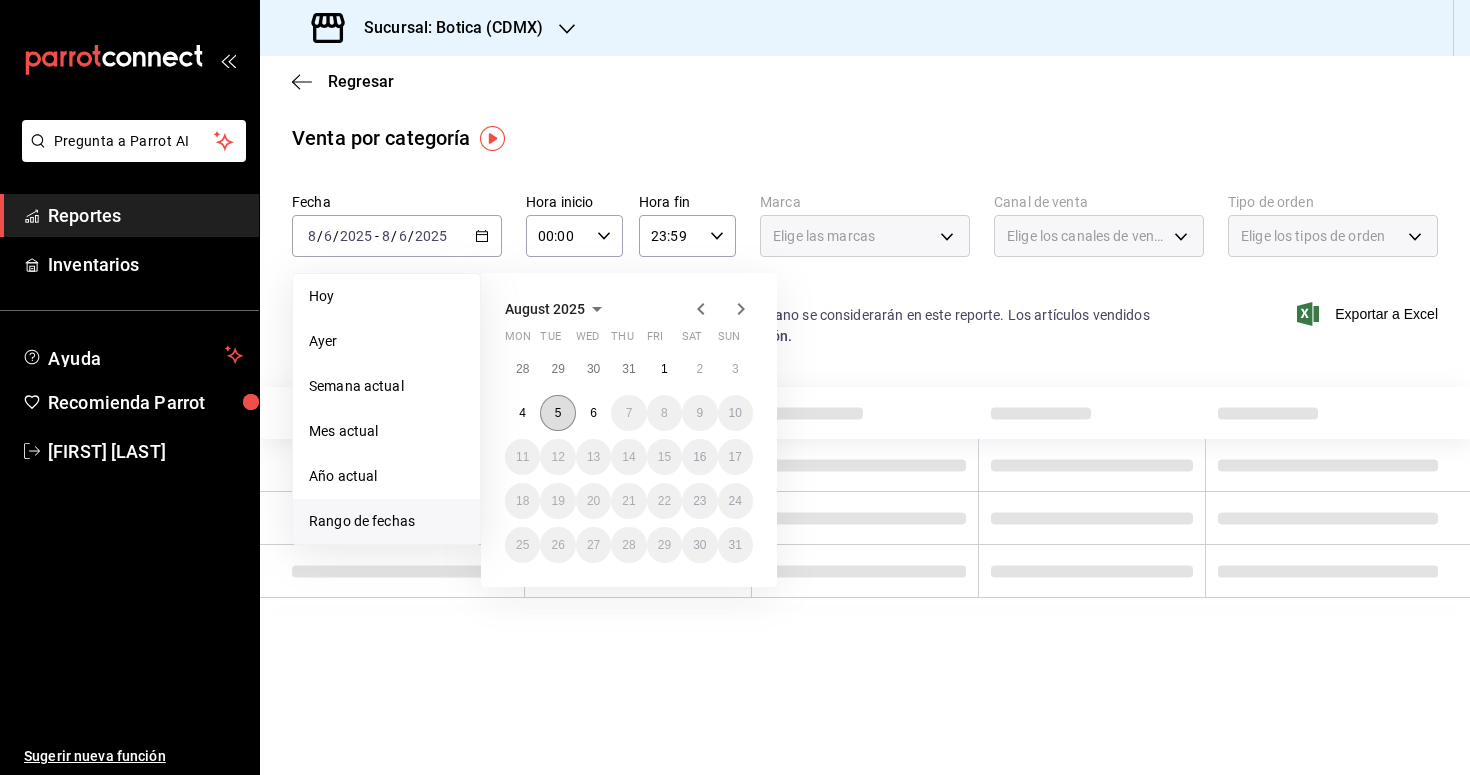 click on "5" at bounding box center [557, 413] 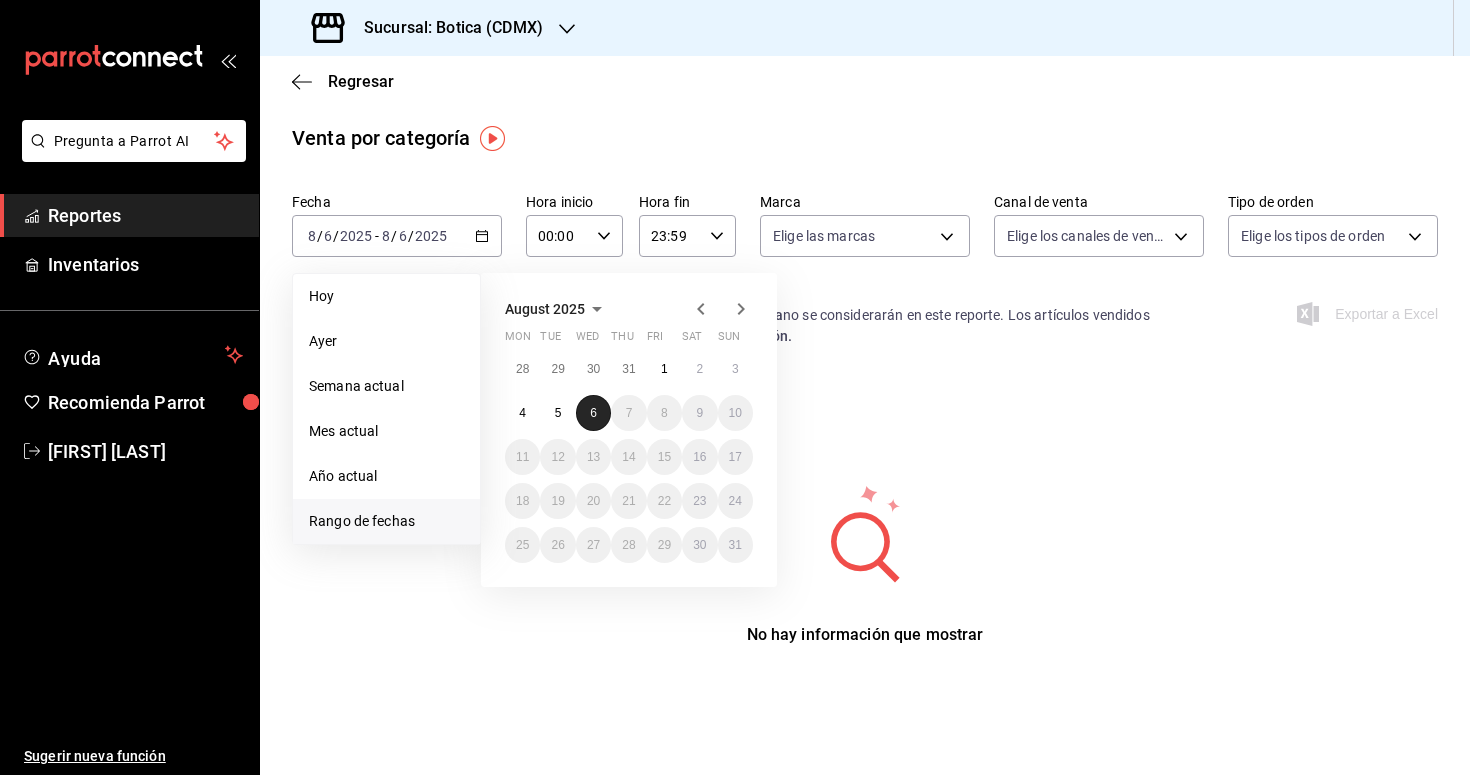 click on "6" at bounding box center (593, 413) 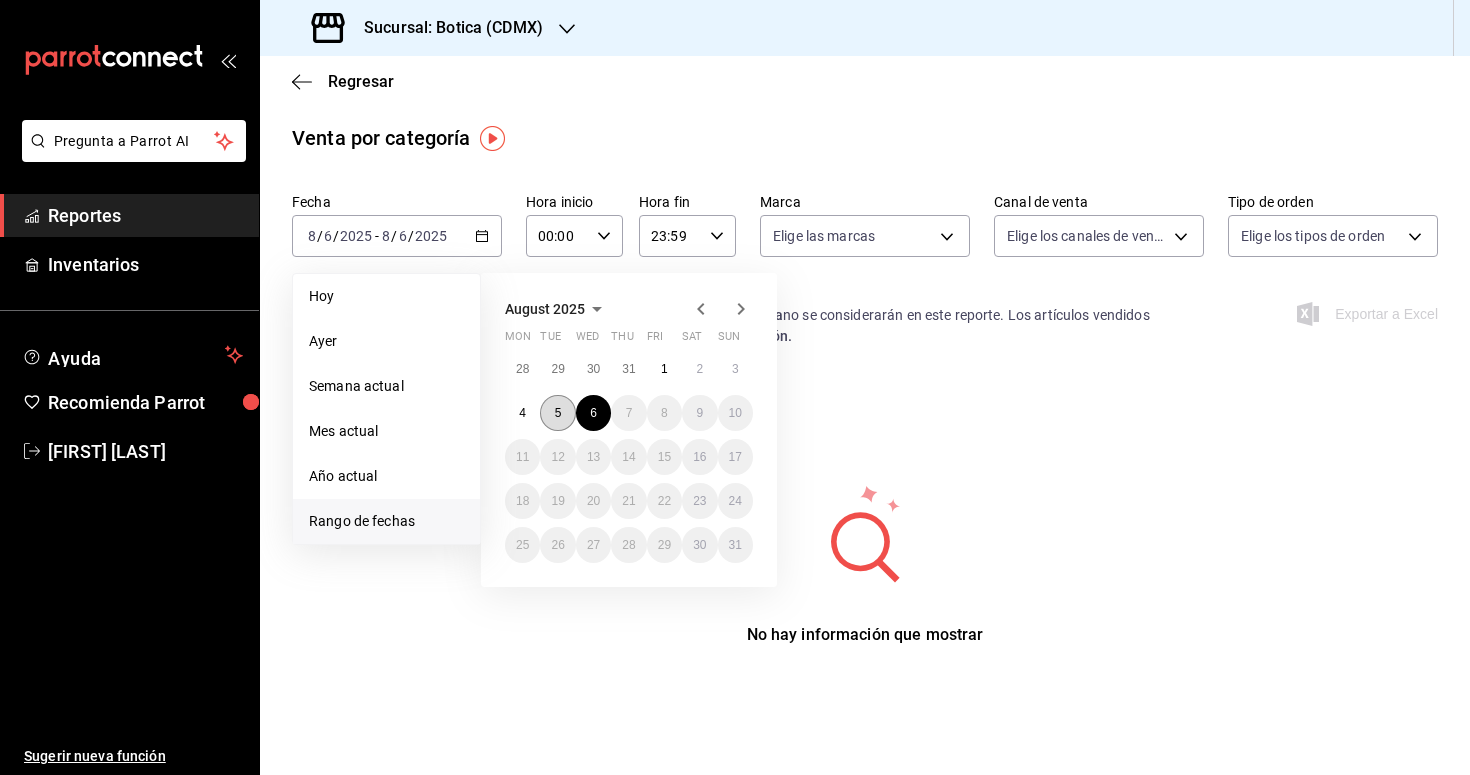 click on "5" at bounding box center [558, 413] 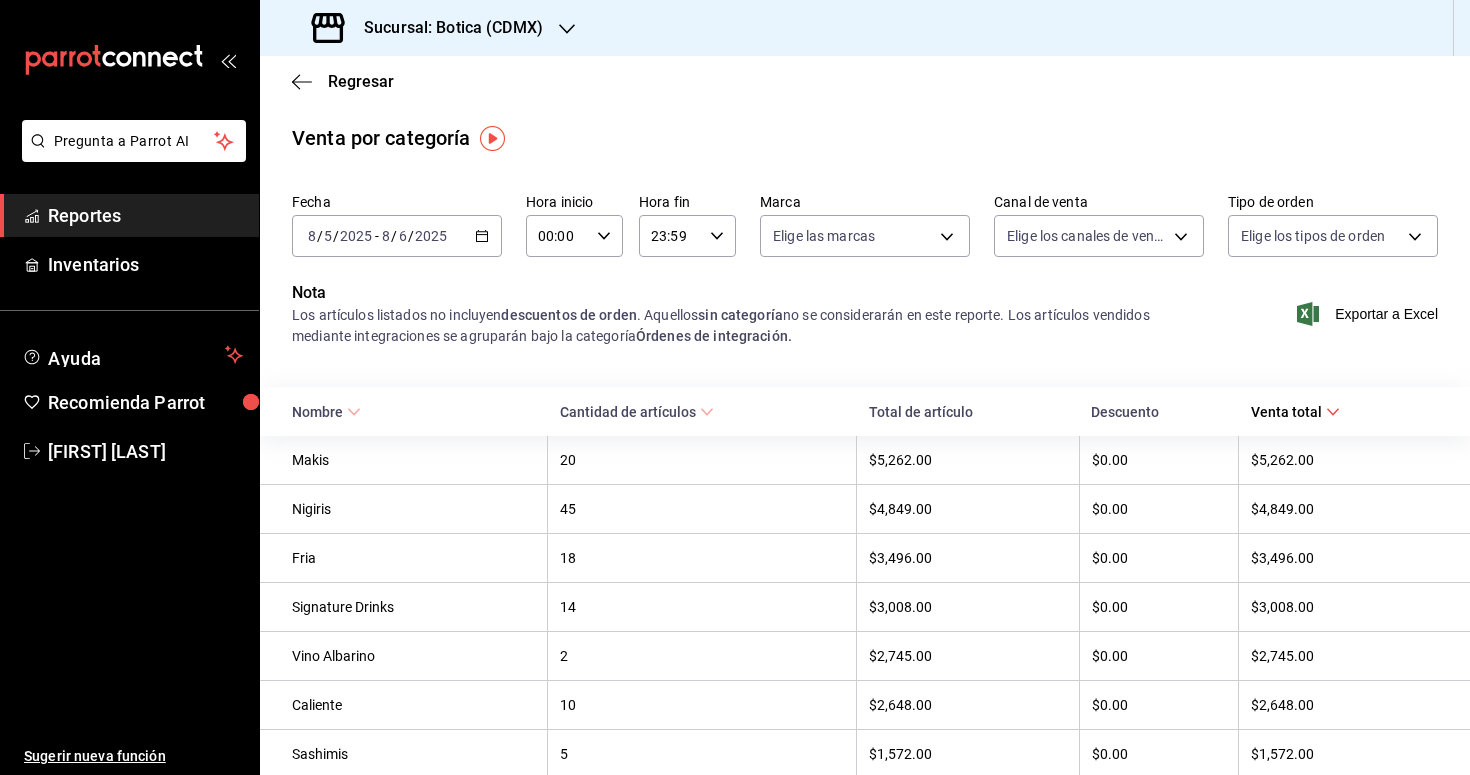 click on "00:00 Hora inicio" at bounding box center [574, 236] 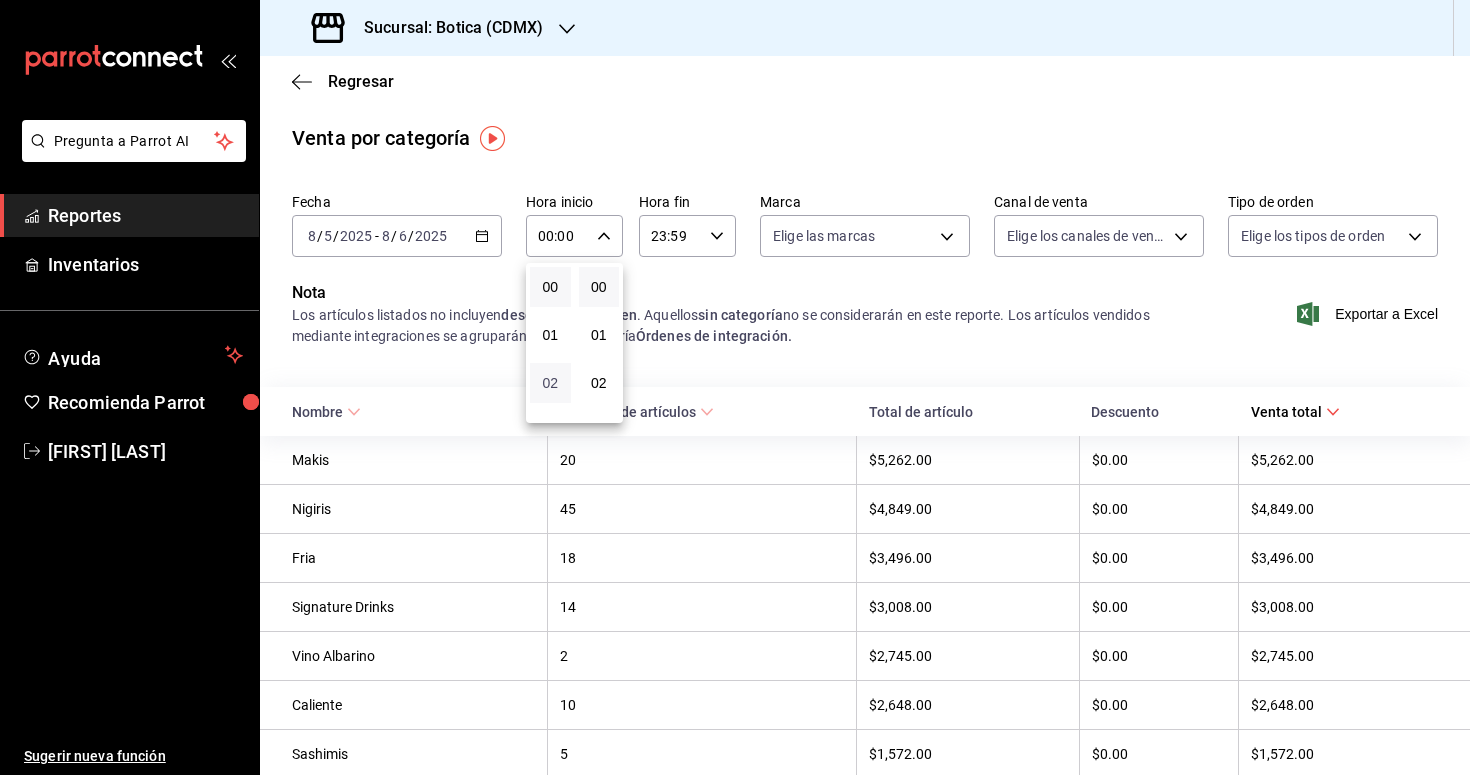 click on "02" at bounding box center [550, 383] 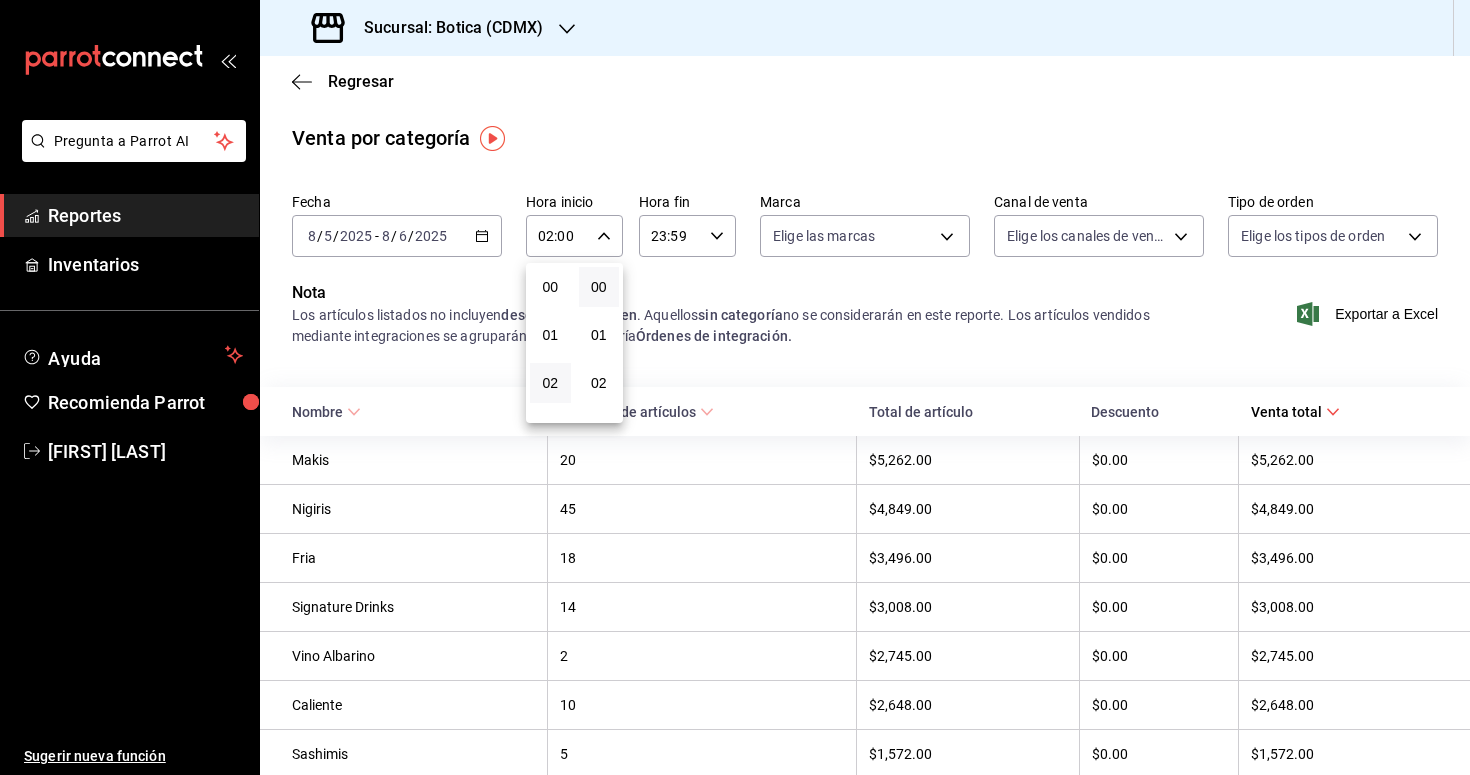 click at bounding box center (735, 387) 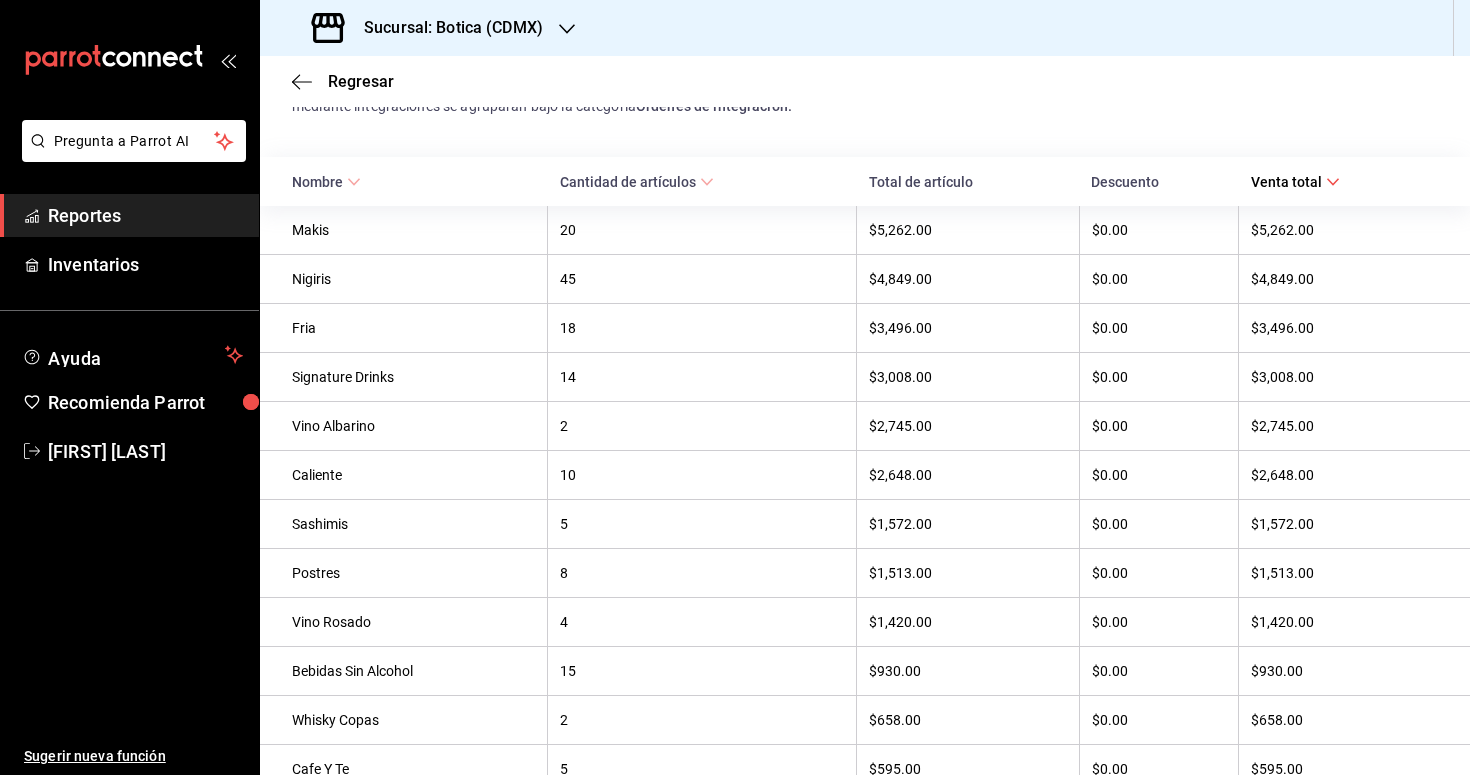 scroll, scrollTop: 0, scrollLeft: 0, axis: both 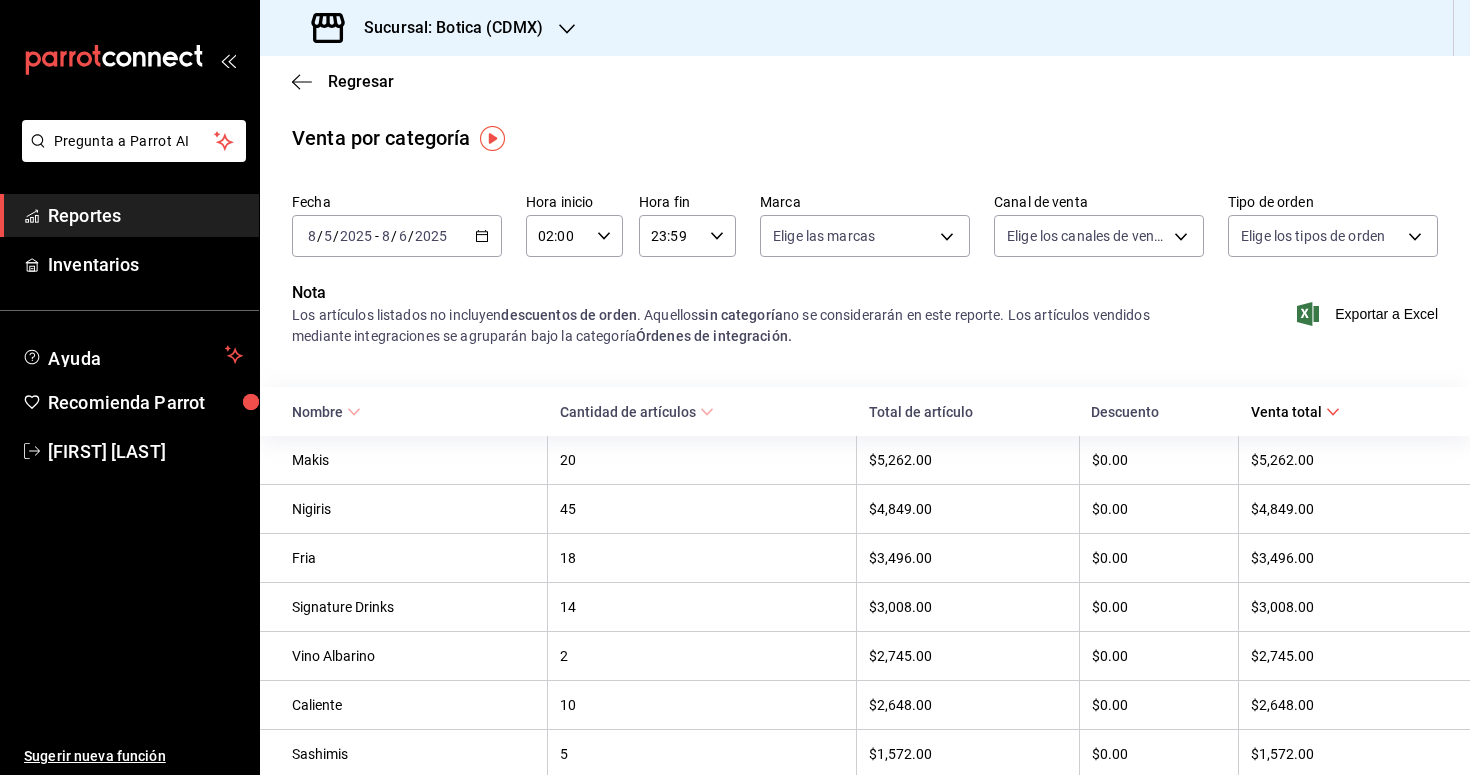click on "Reportes" at bounding box center [145, 215] 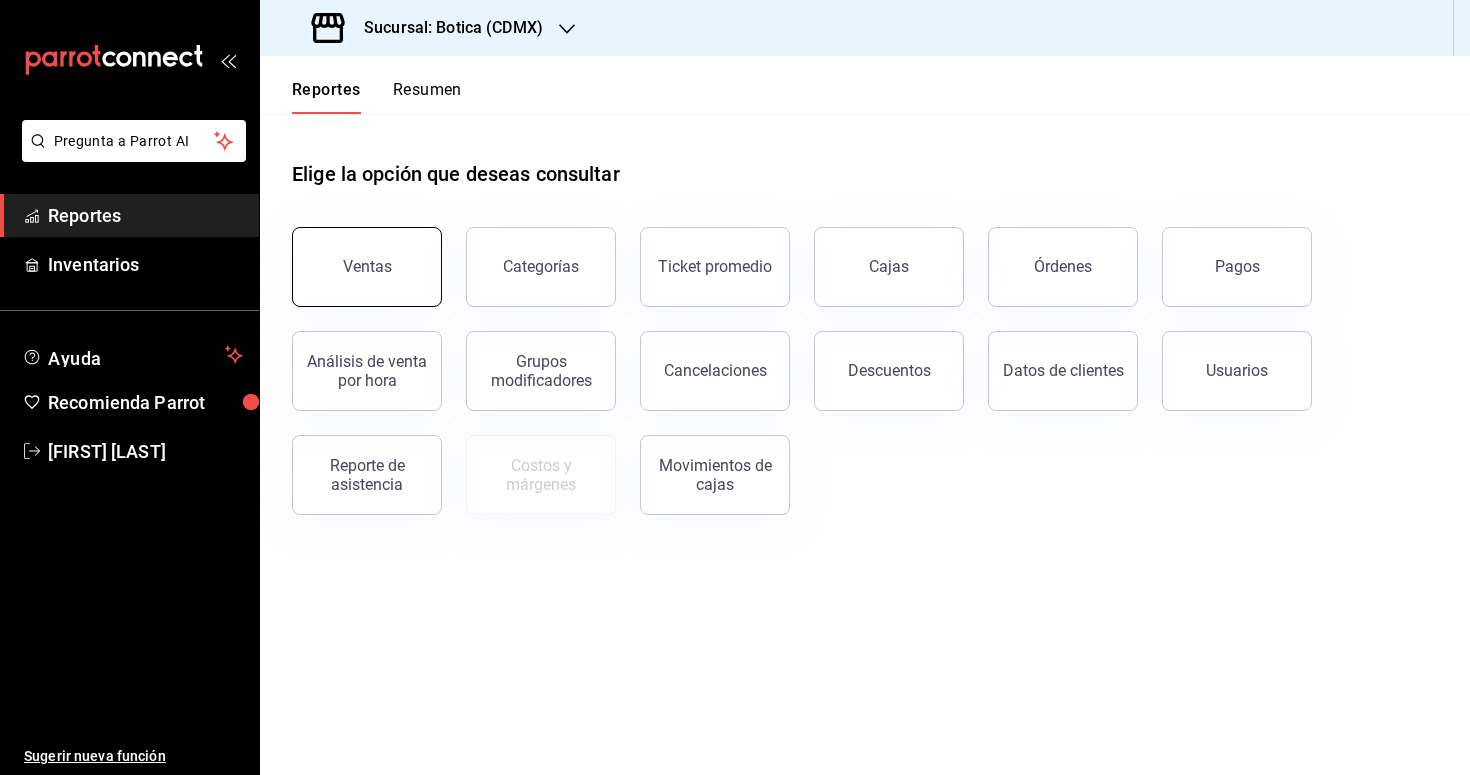 click on "Ventas" at bounding box center (367, 266) 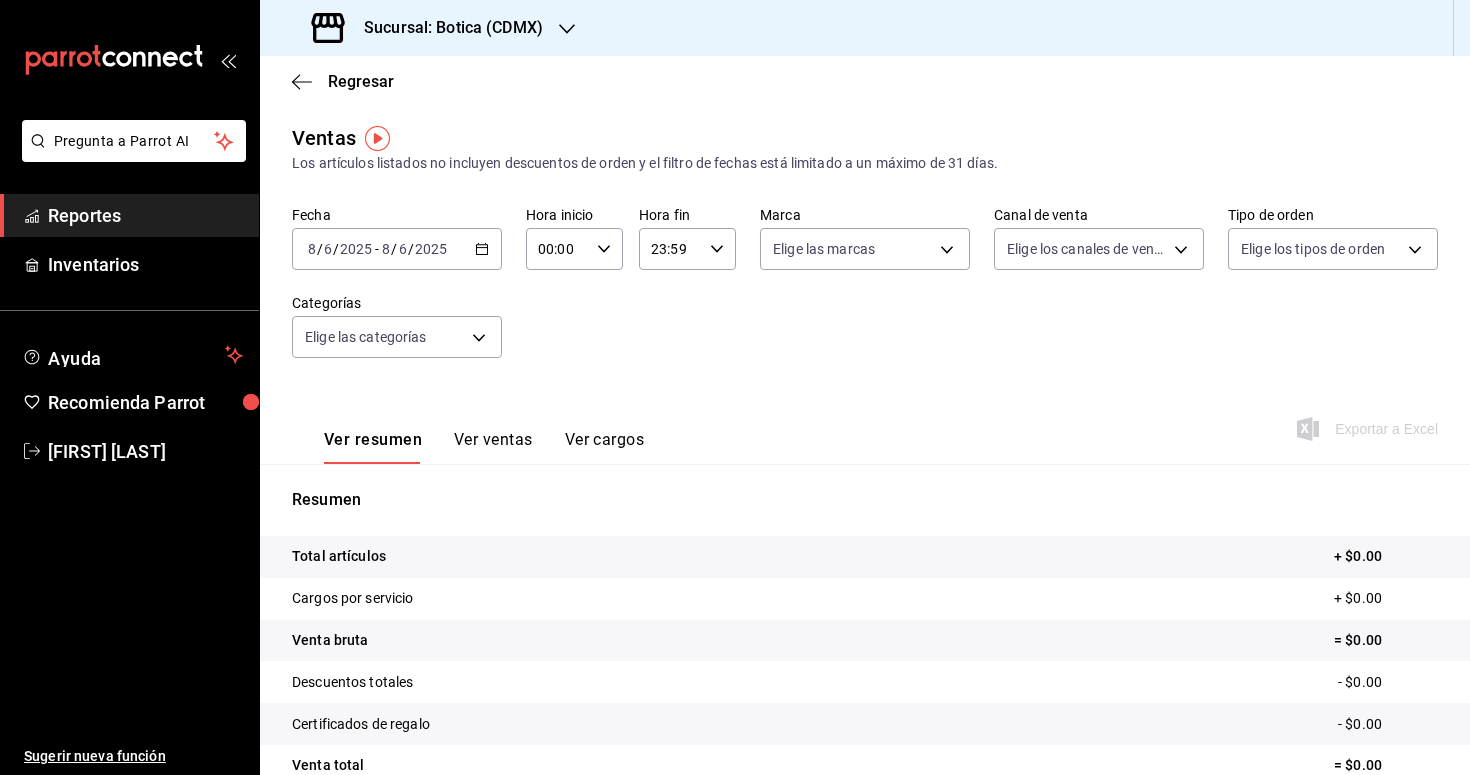 click 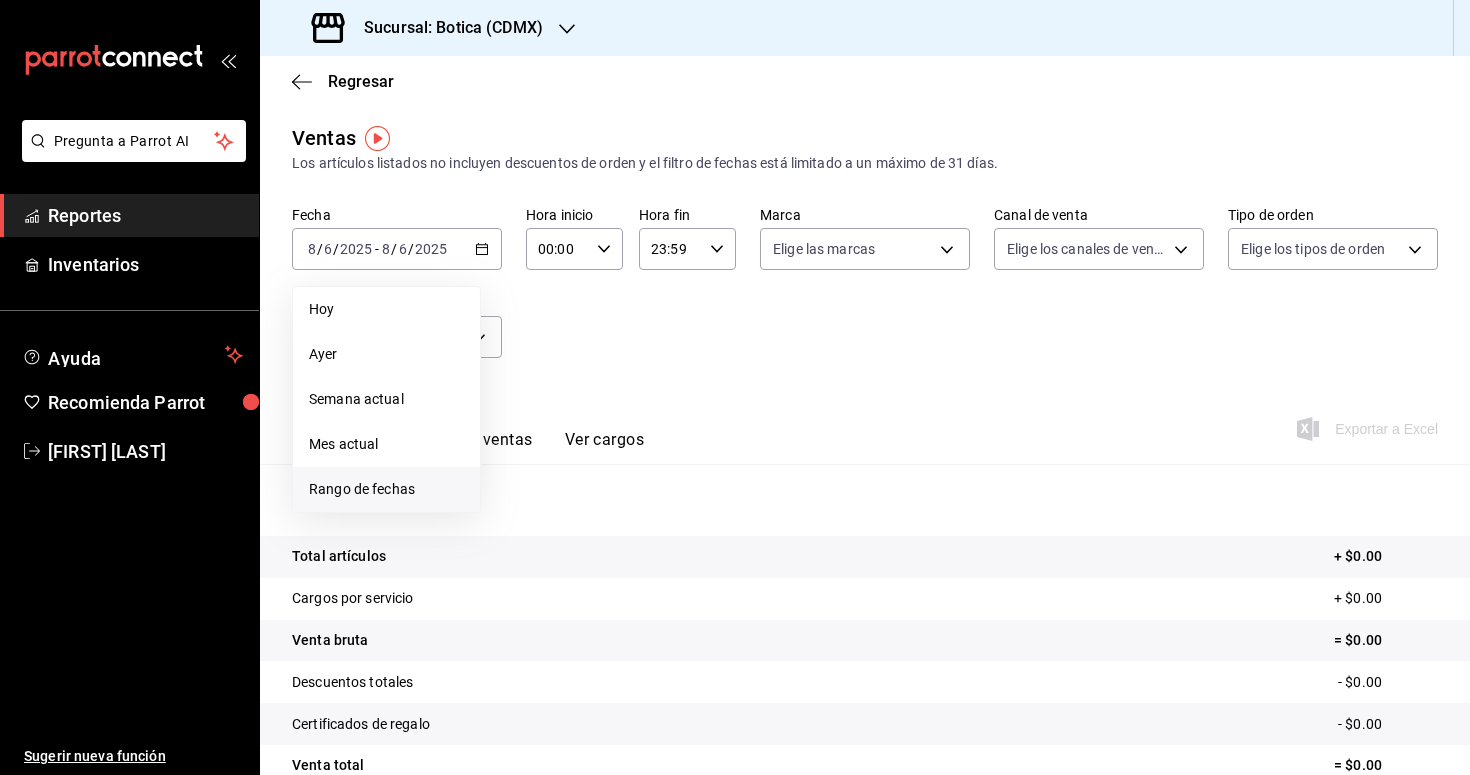 click on "Rango de fechas" at bounding box center [386, 489] 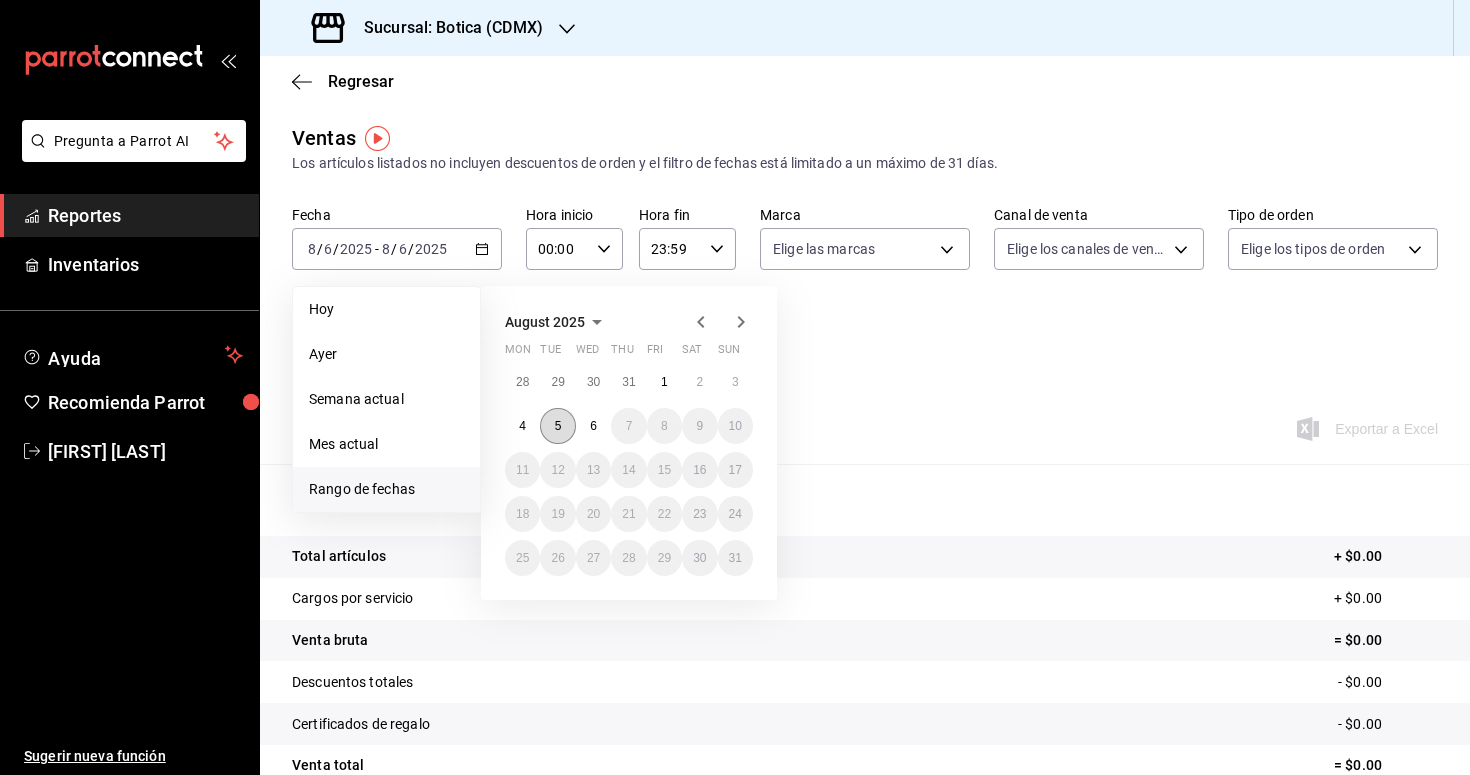 click on "5" at bounding box center (557, 426) 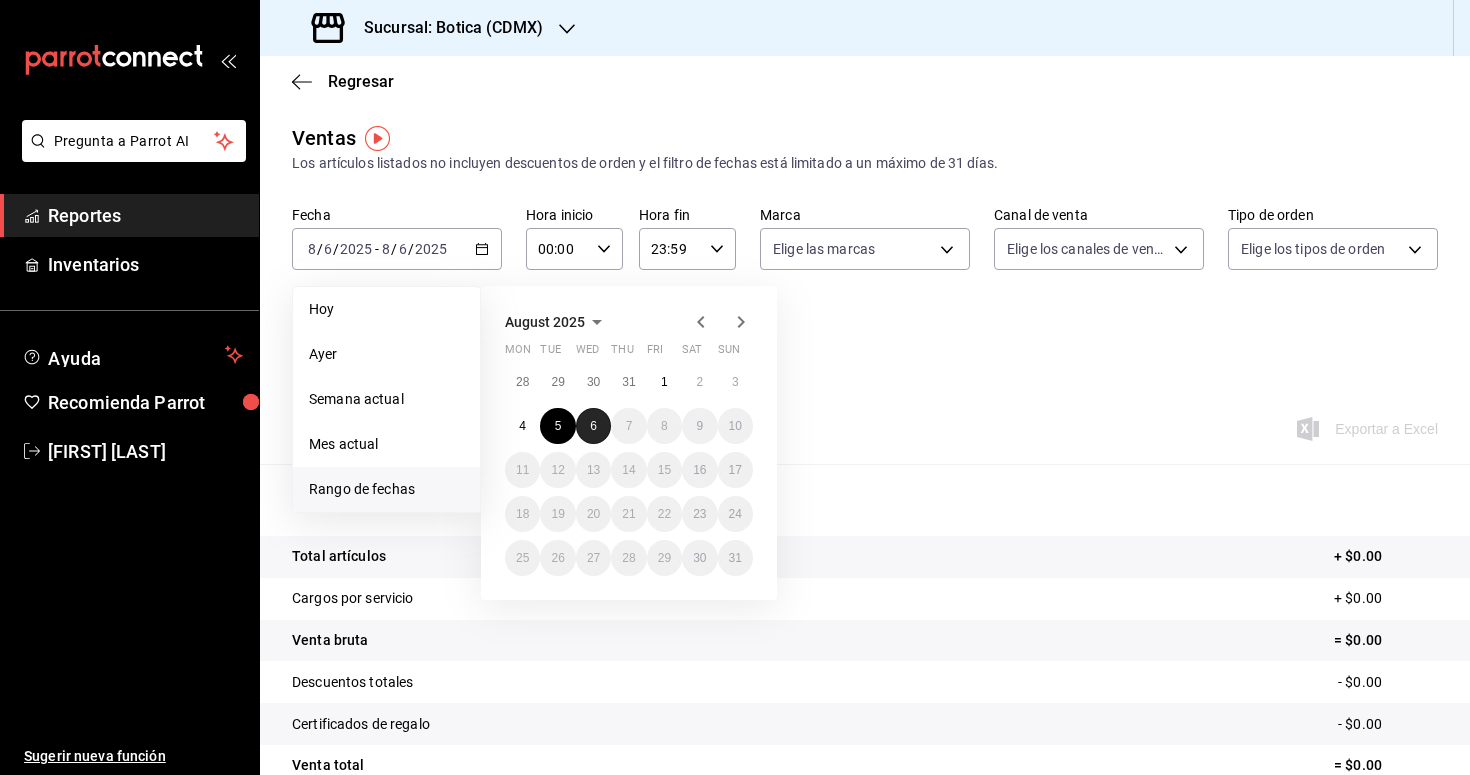 click on "6" at bounding box center (593, 426) 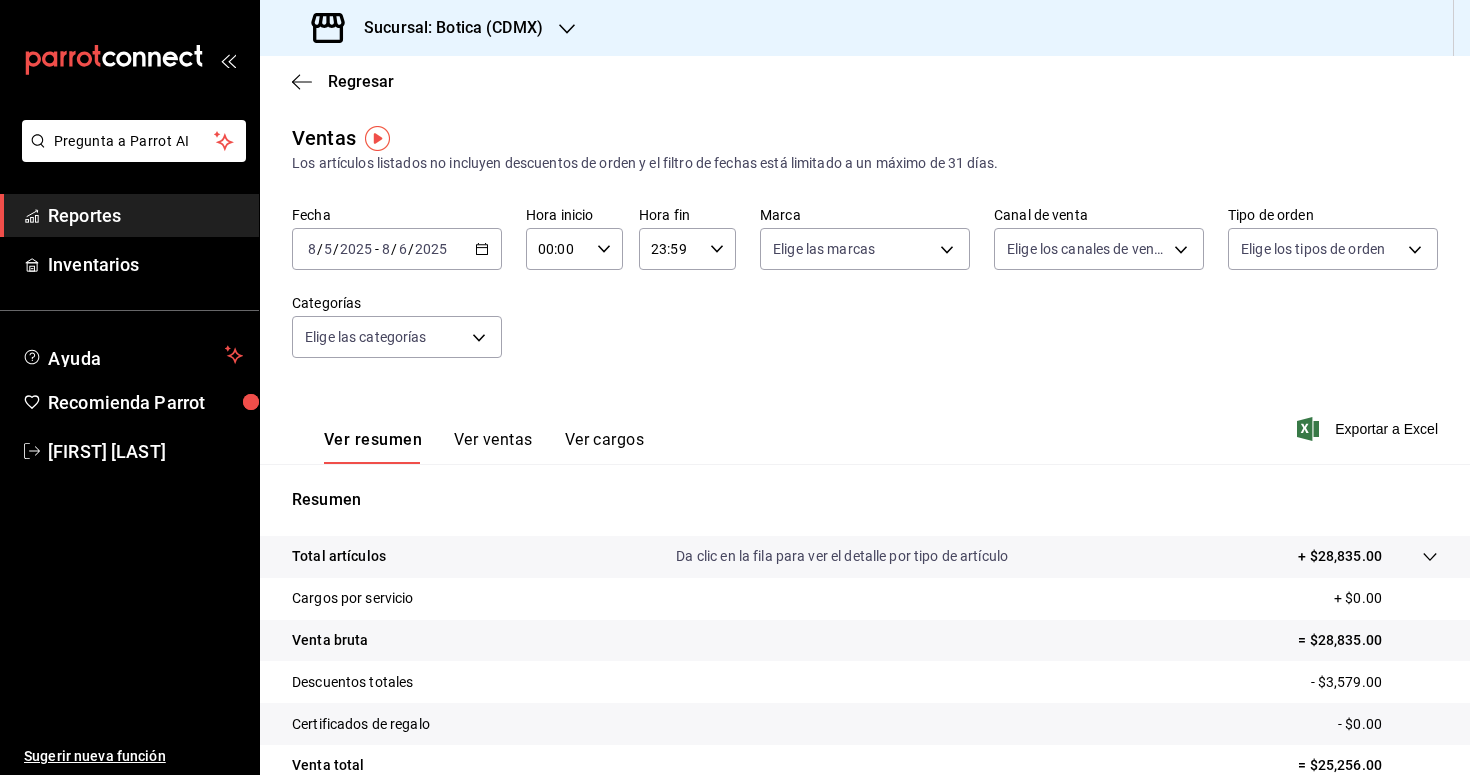 click 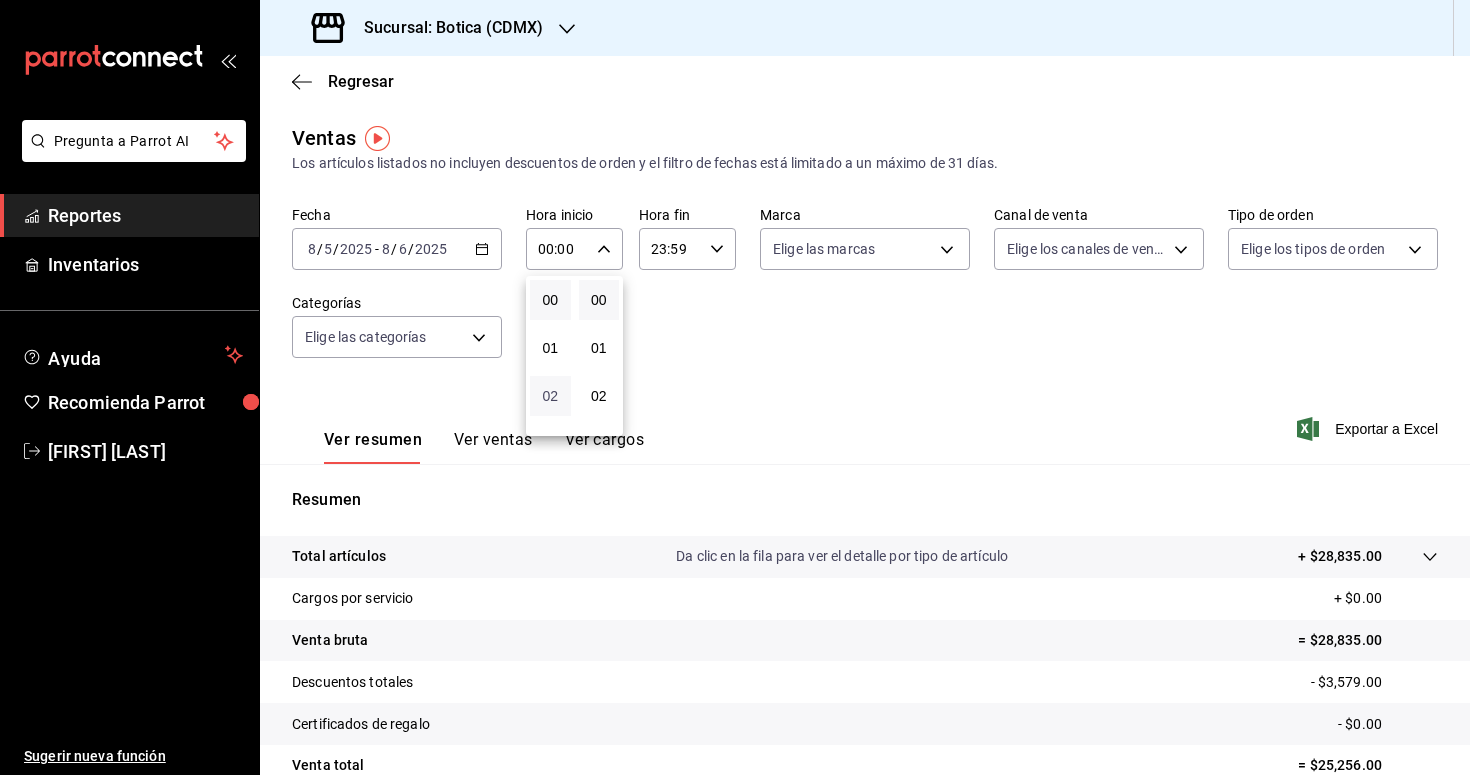 click on "02" at bounding box center [550, 396] 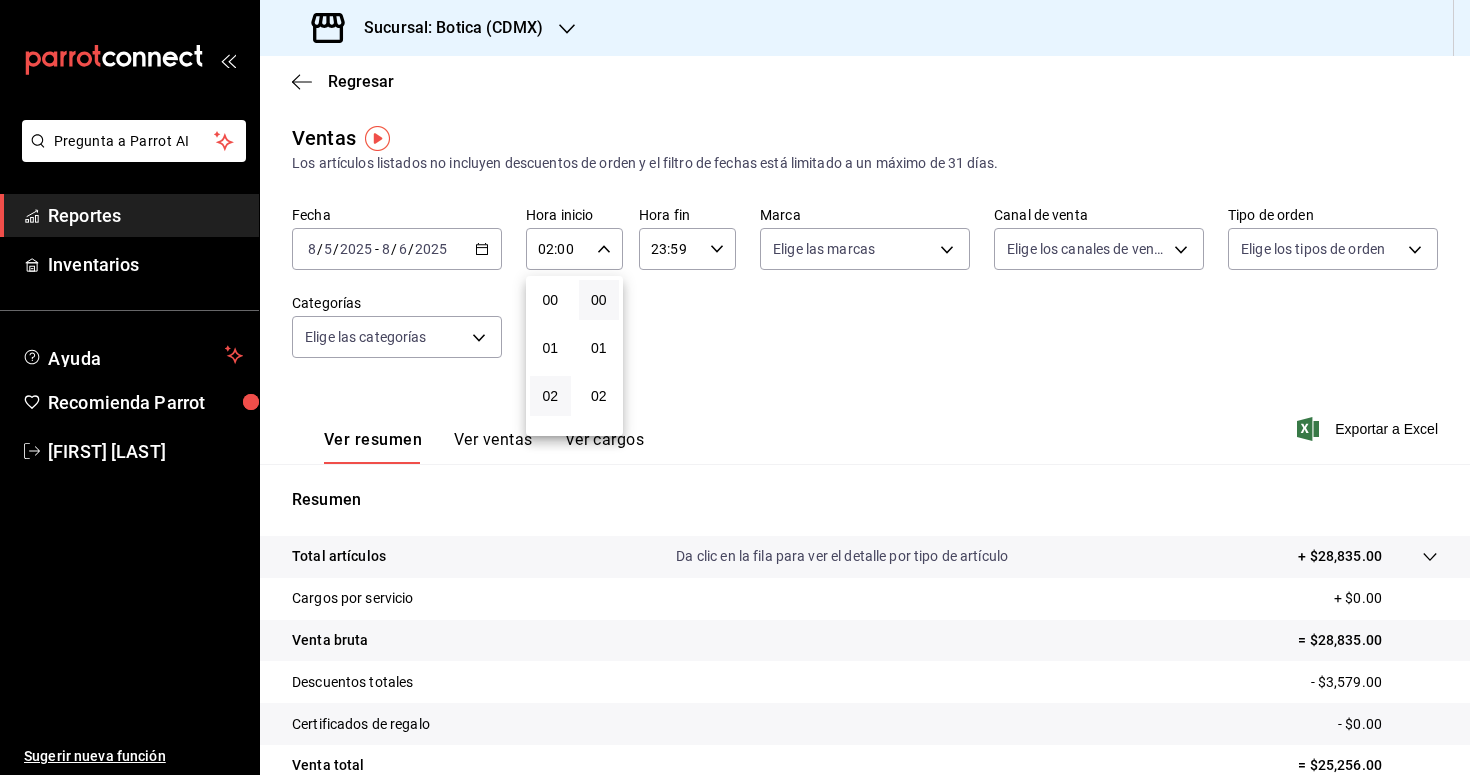 click at bounding box center (735, 387) 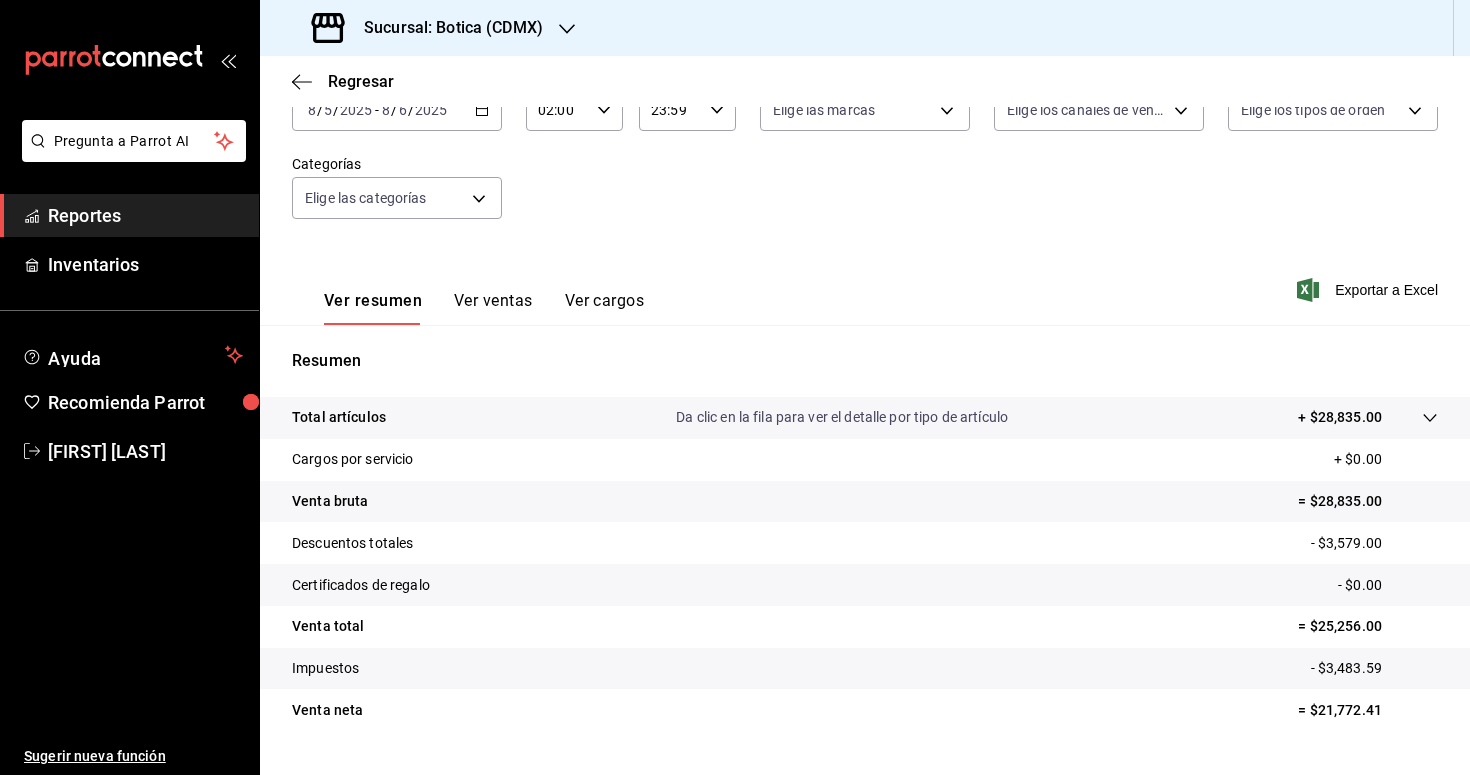 scroll, scrollTop: 183, scrollLeft: 0, axis: vertical 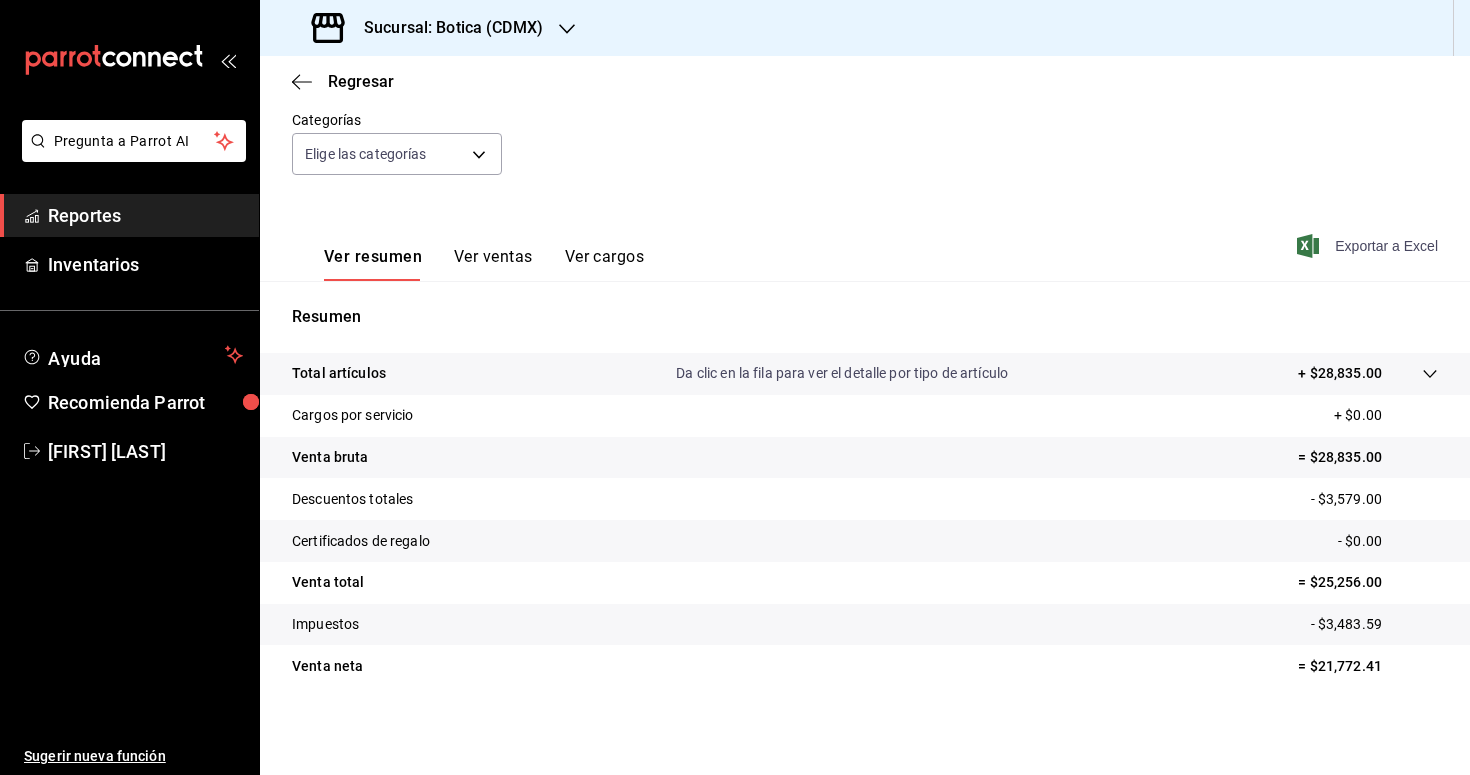 click on "Exportar a Excel" at bounding box center (1369, 246) 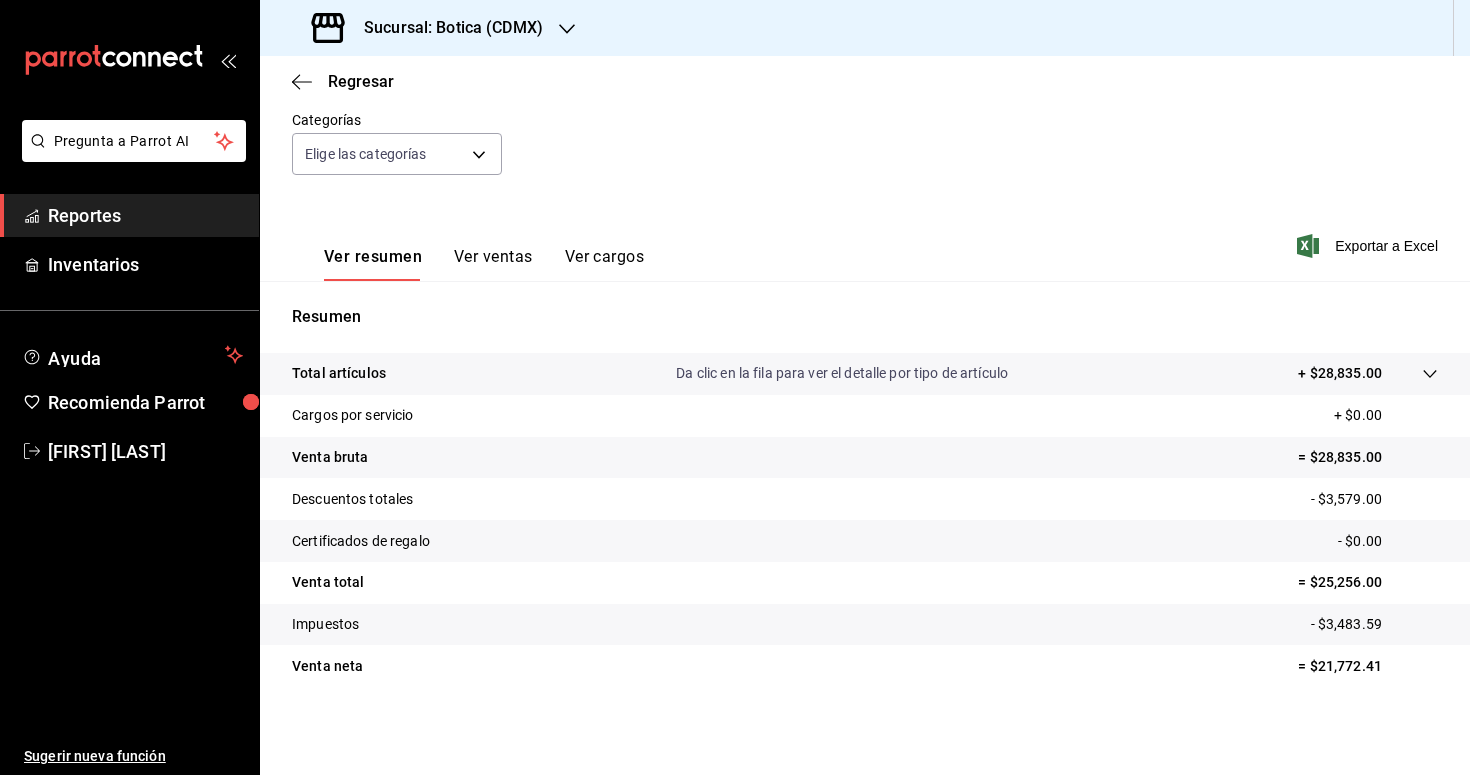 click on "Reportes" at bounding box center (145, 215) 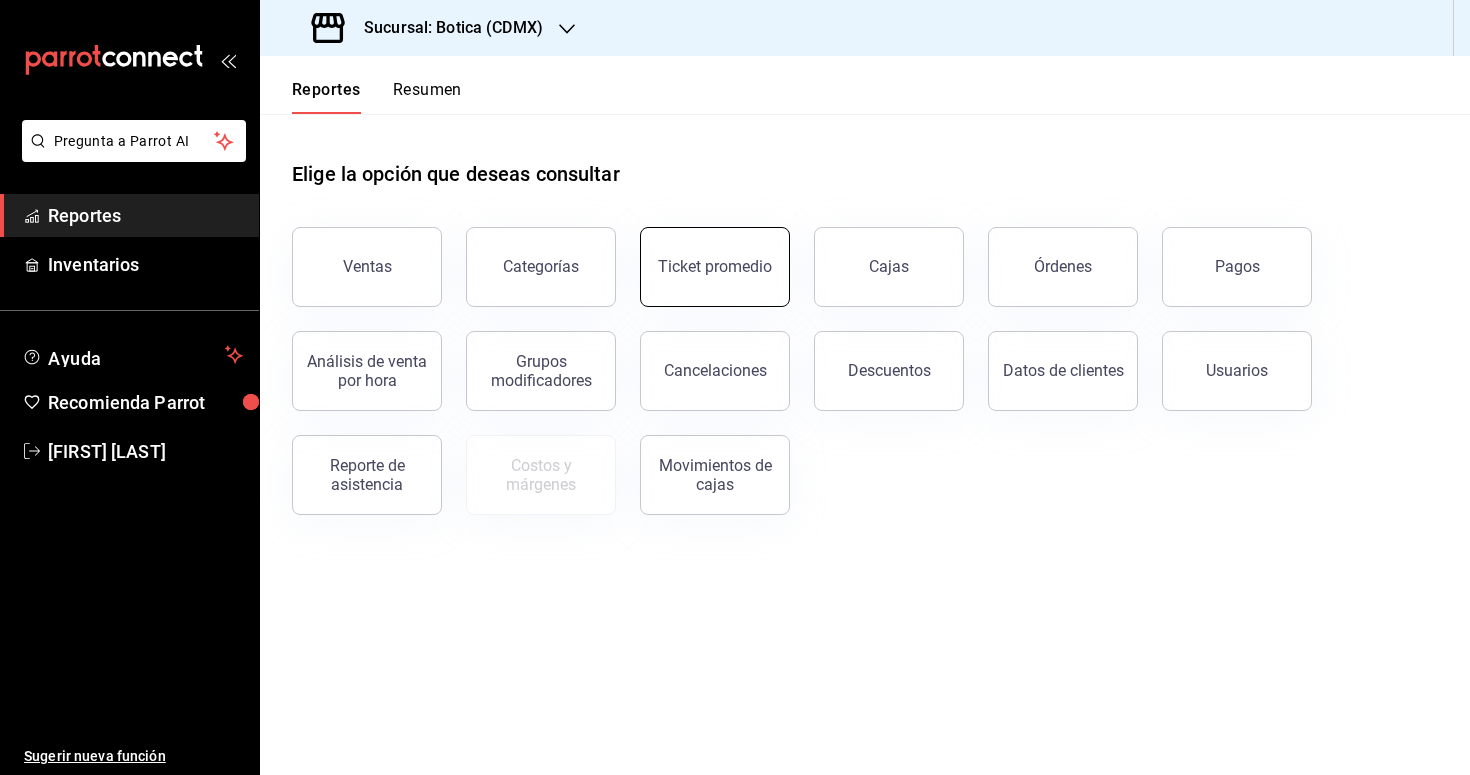 click on "Ticket promedio" at bounding box center [715, 267] 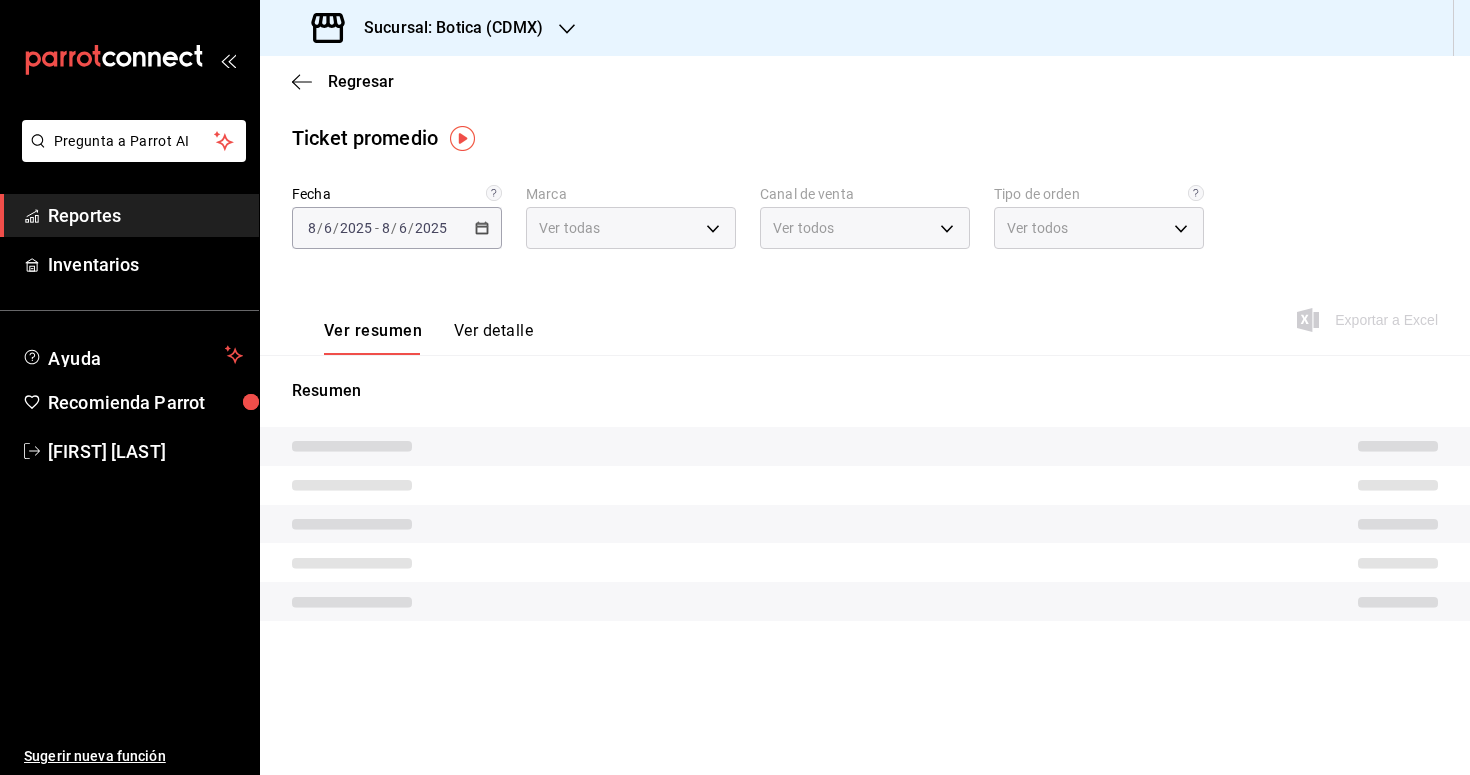 type on "d5352a43-907b-4cea-af89-ed5f283426a2" 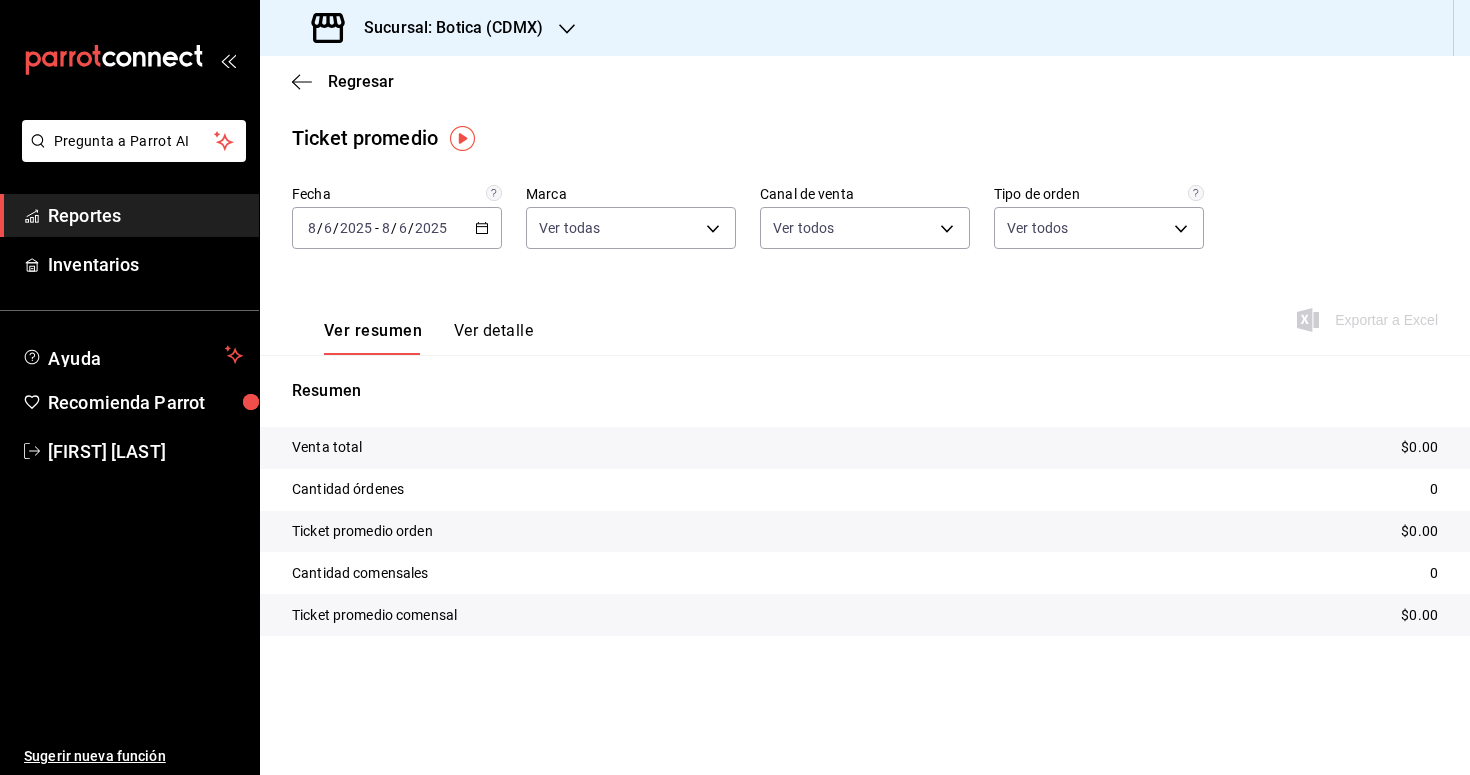 click on "2025-08-06 8 / 6 / 2025 - 2025-08-06 8 / 6 / 2025" at bounding box center (397, 228) 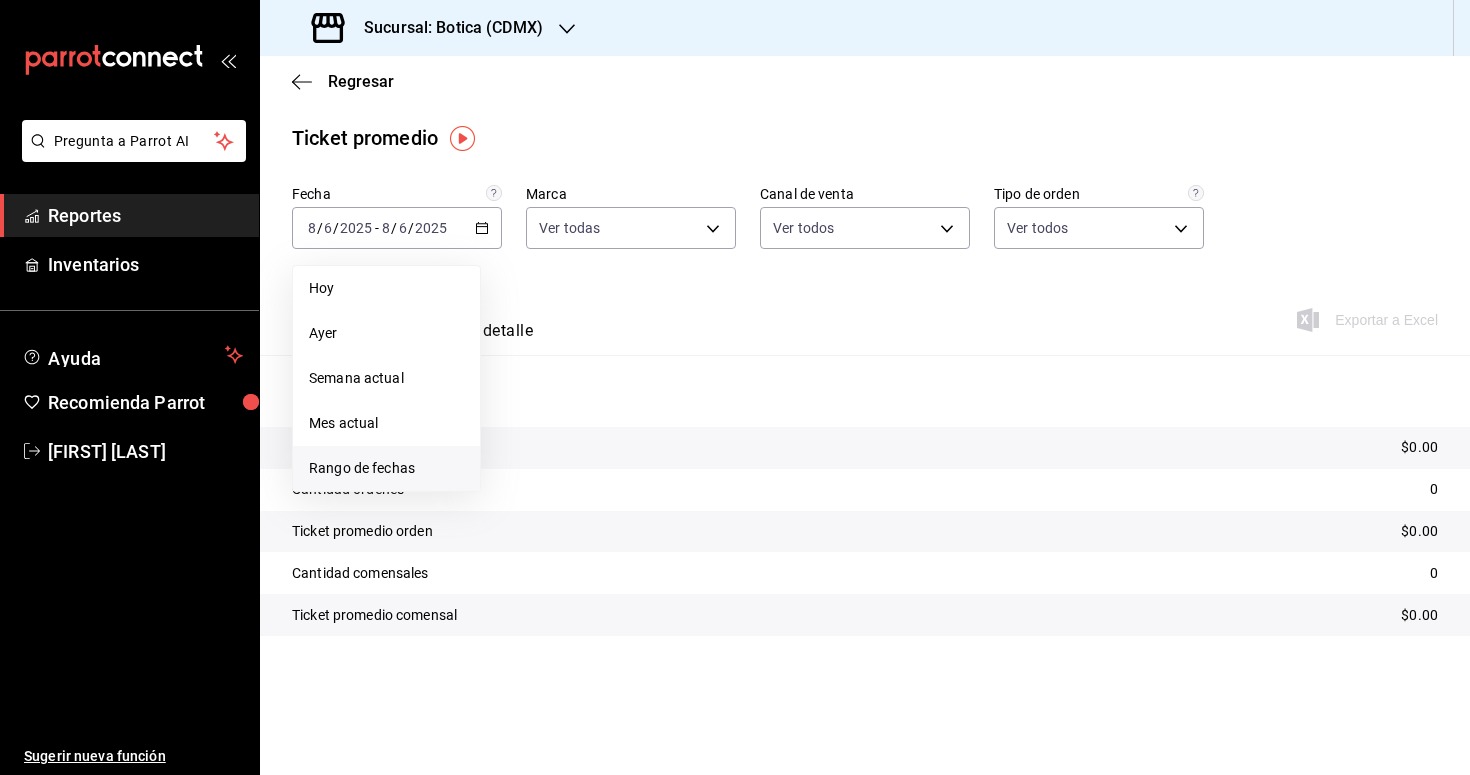 click on "Rango de fechas" at bounding box center [386, 468] 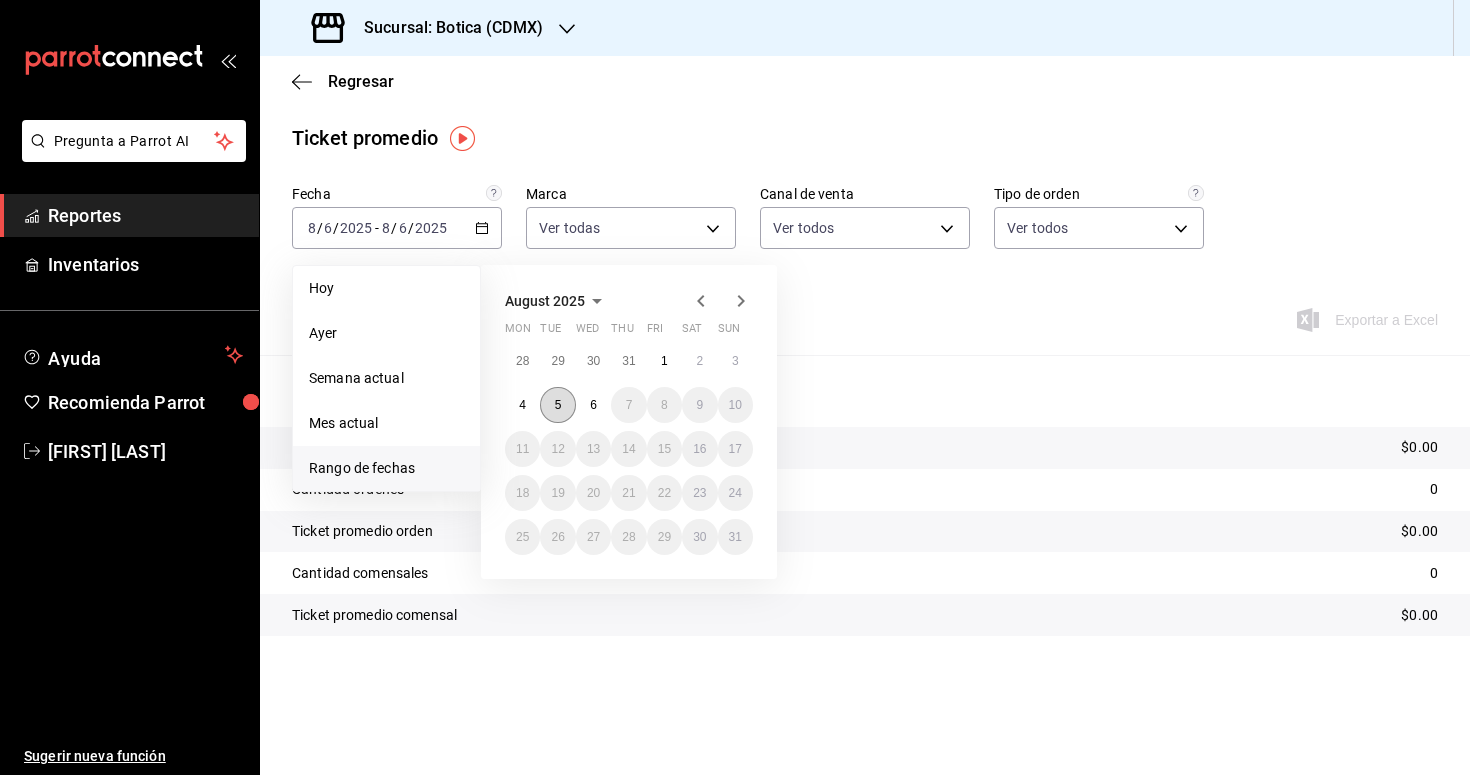 click on "5" at bounding box center (558, 405) 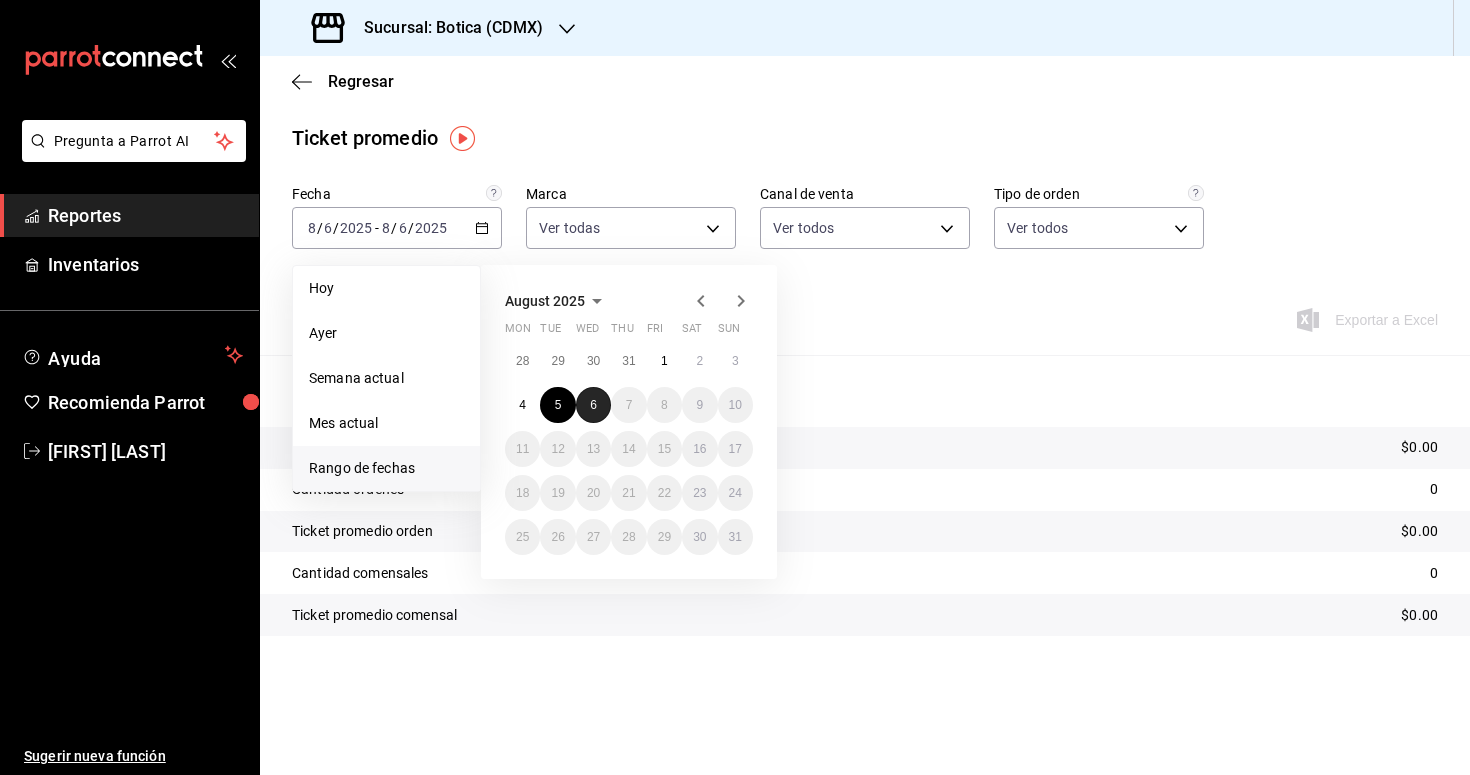 click on "6" at bounding box center (593, 405) 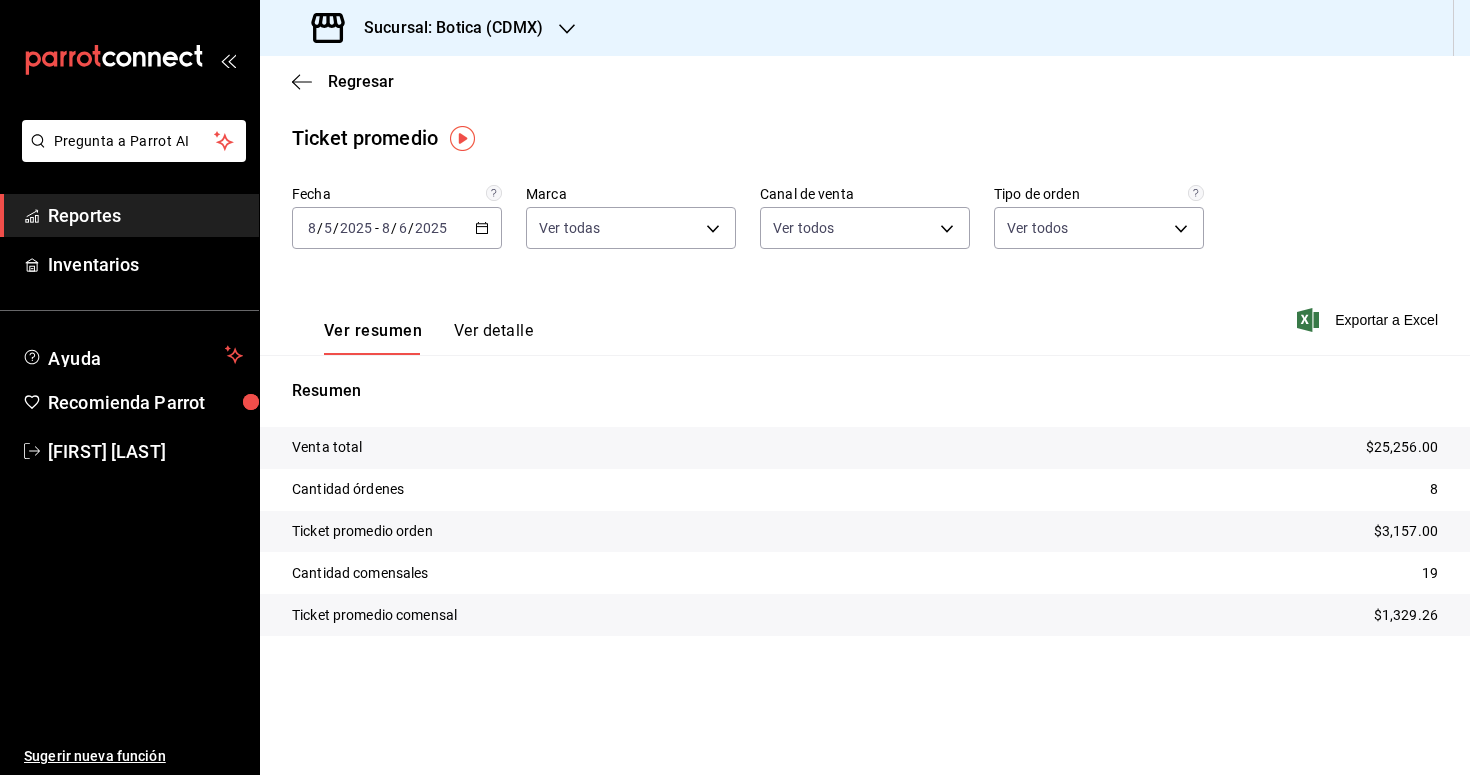 click on "Reportes" at bounding box center (145, 215) 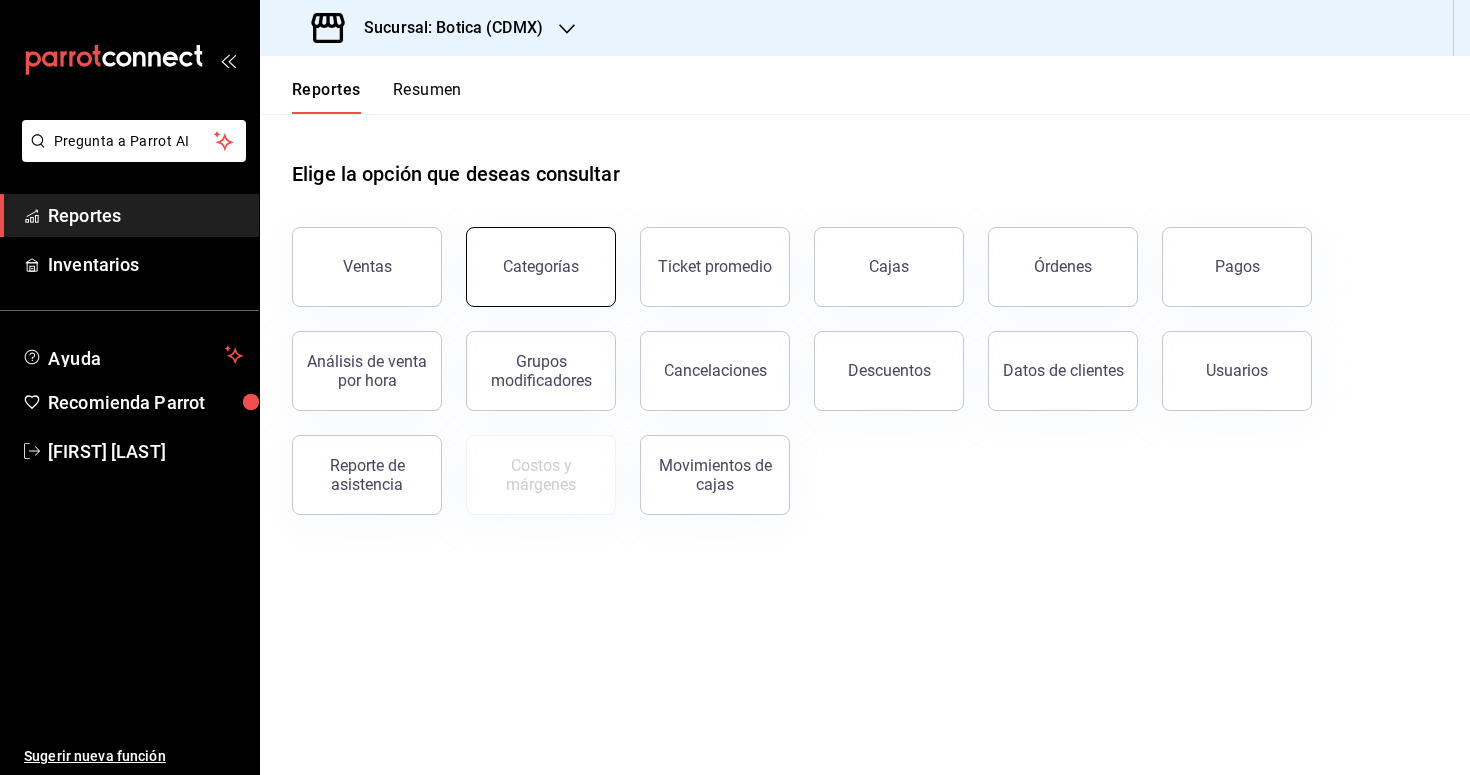 click on "Categorías" at bounding box center (541, 266) 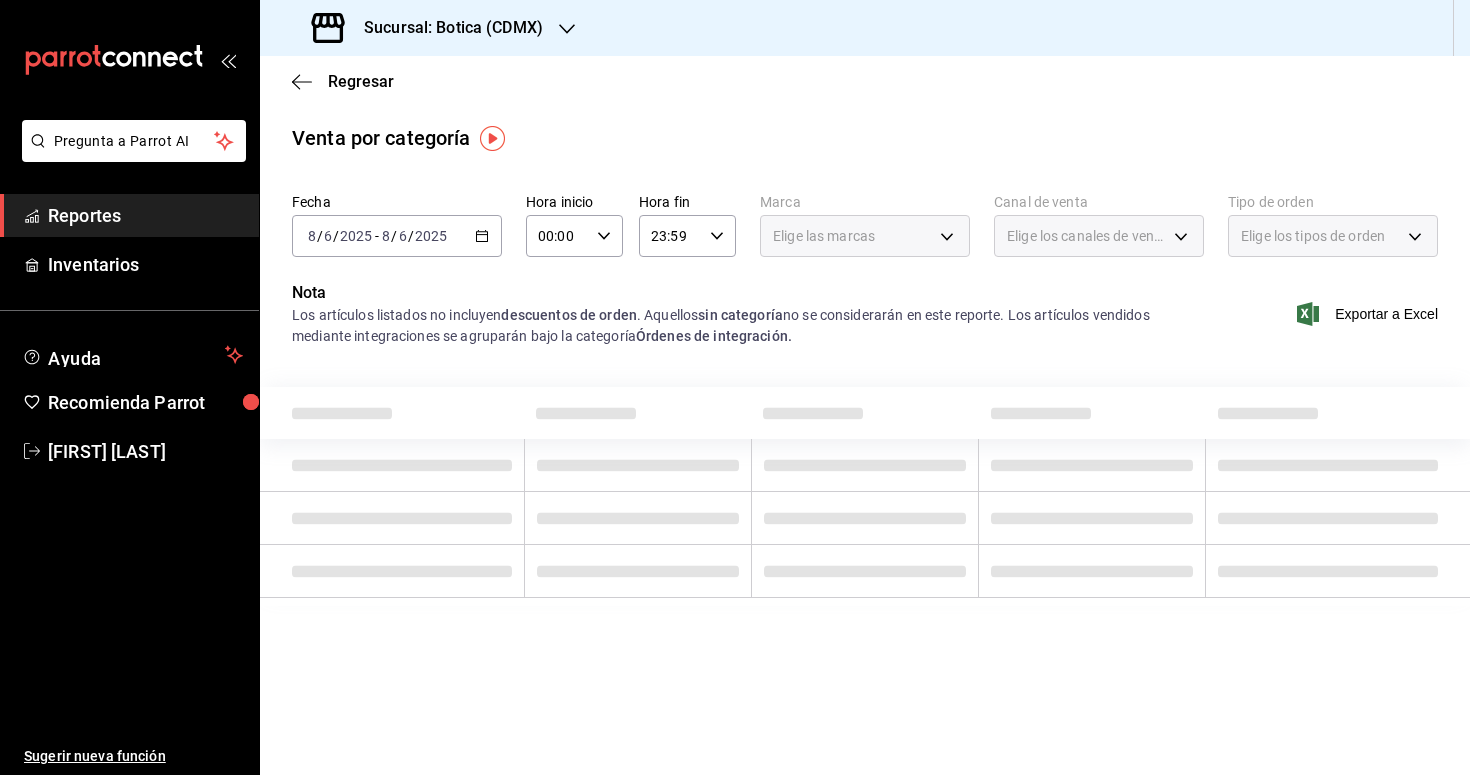 click on "2025-08-06 8 / 6 / 2025 - 2025-08-06 8 / 6 / 2025" at bounding box center [397, 236] 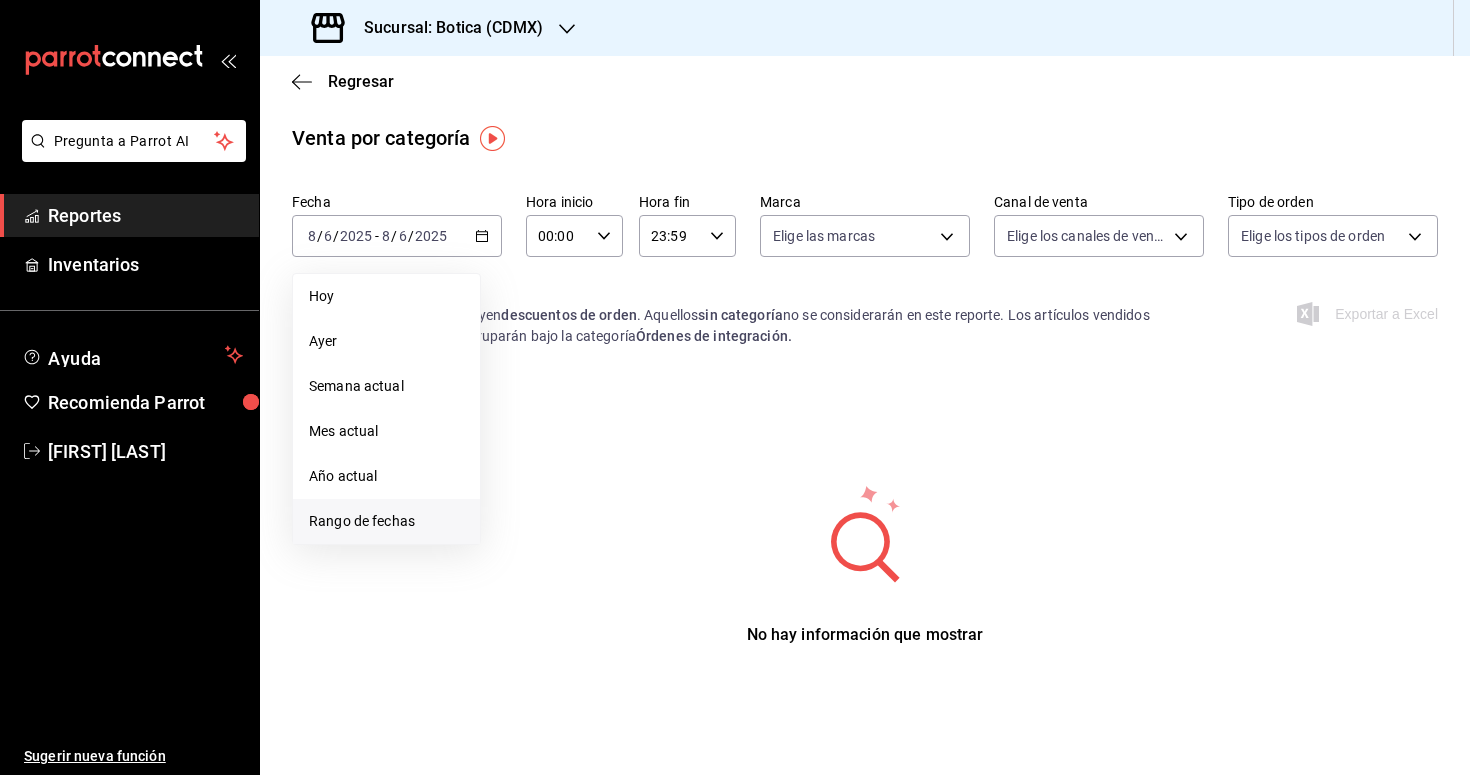click on "Rango de fechas" at bounding box center (386, 521) 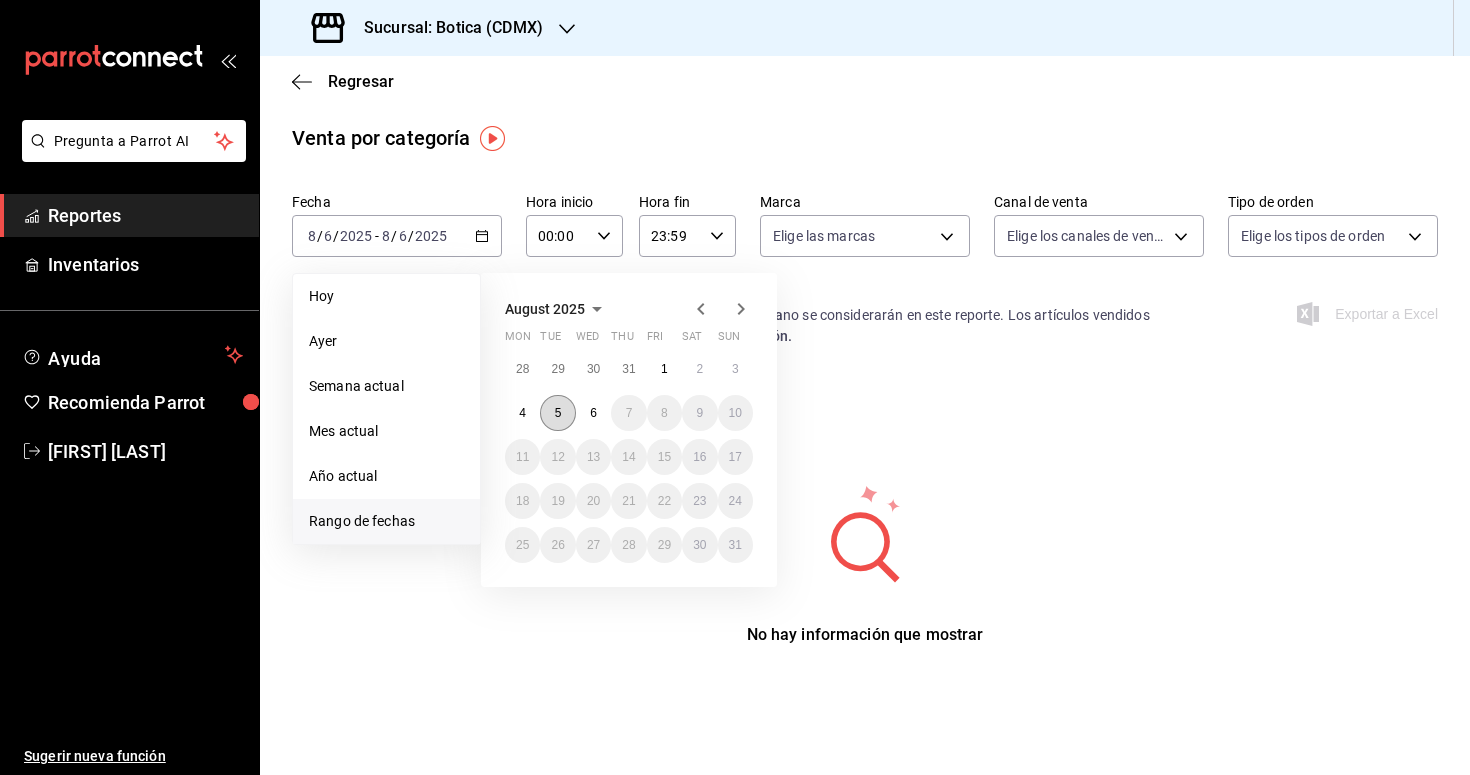 click on "5" at bounding box center (557, 413) 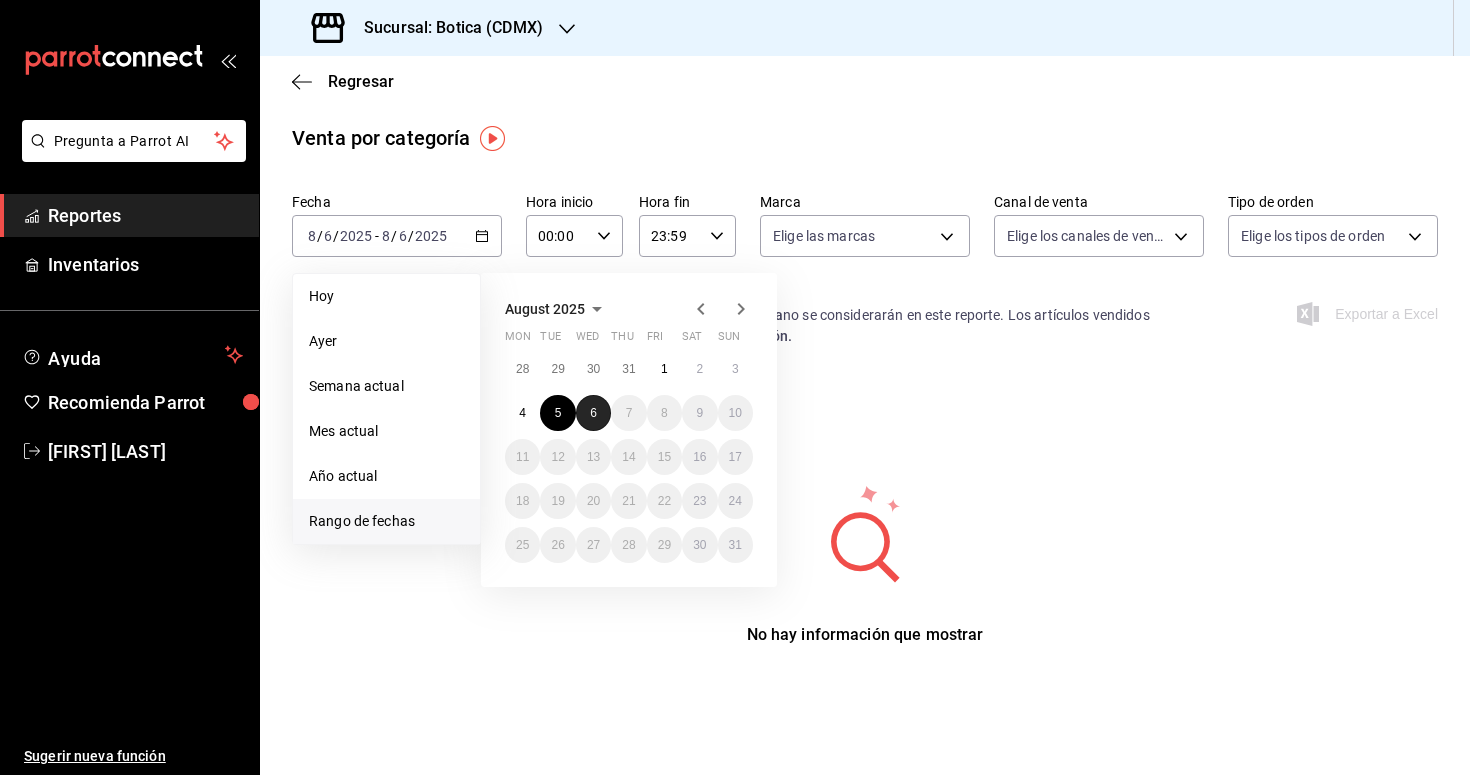 click on "6" at bounding box center [593, 413] 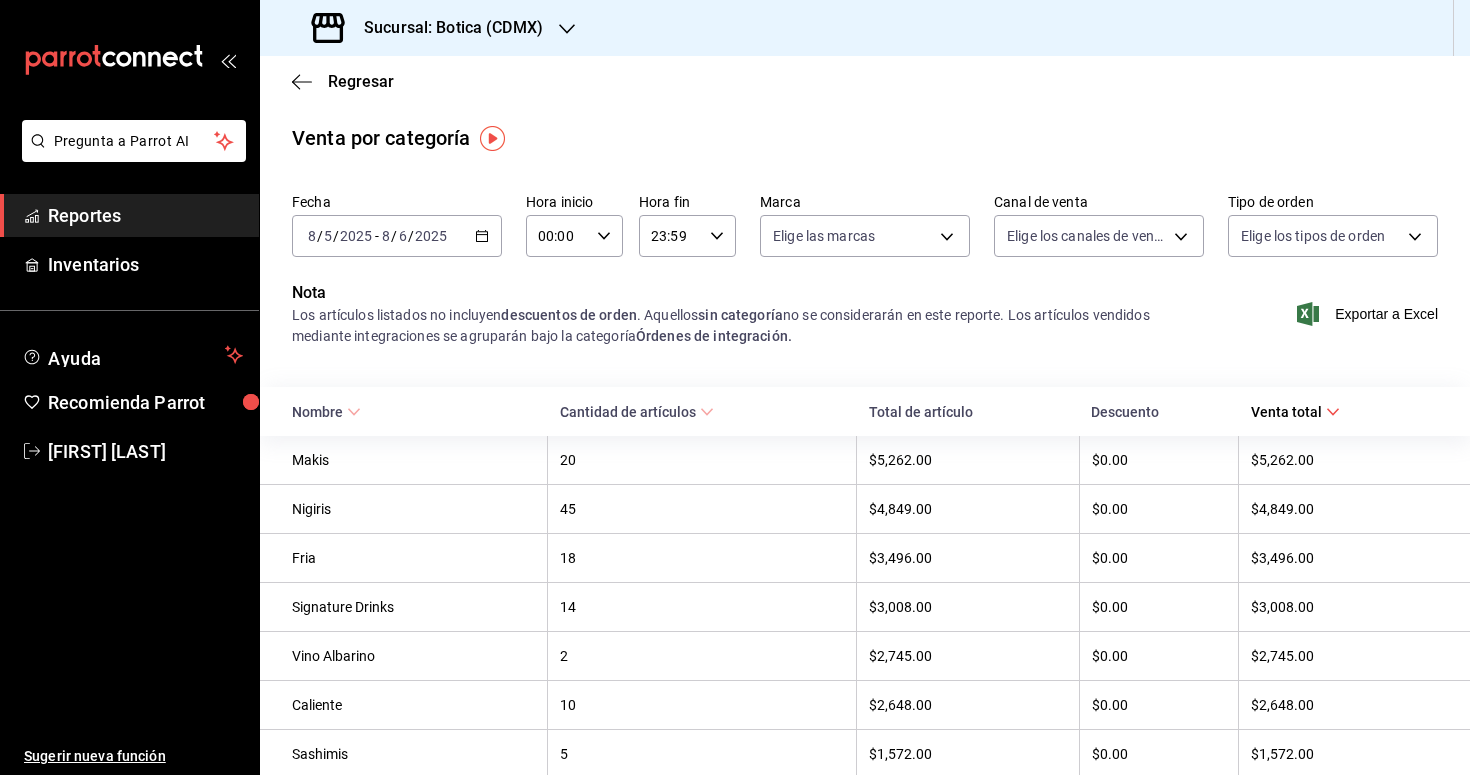 click 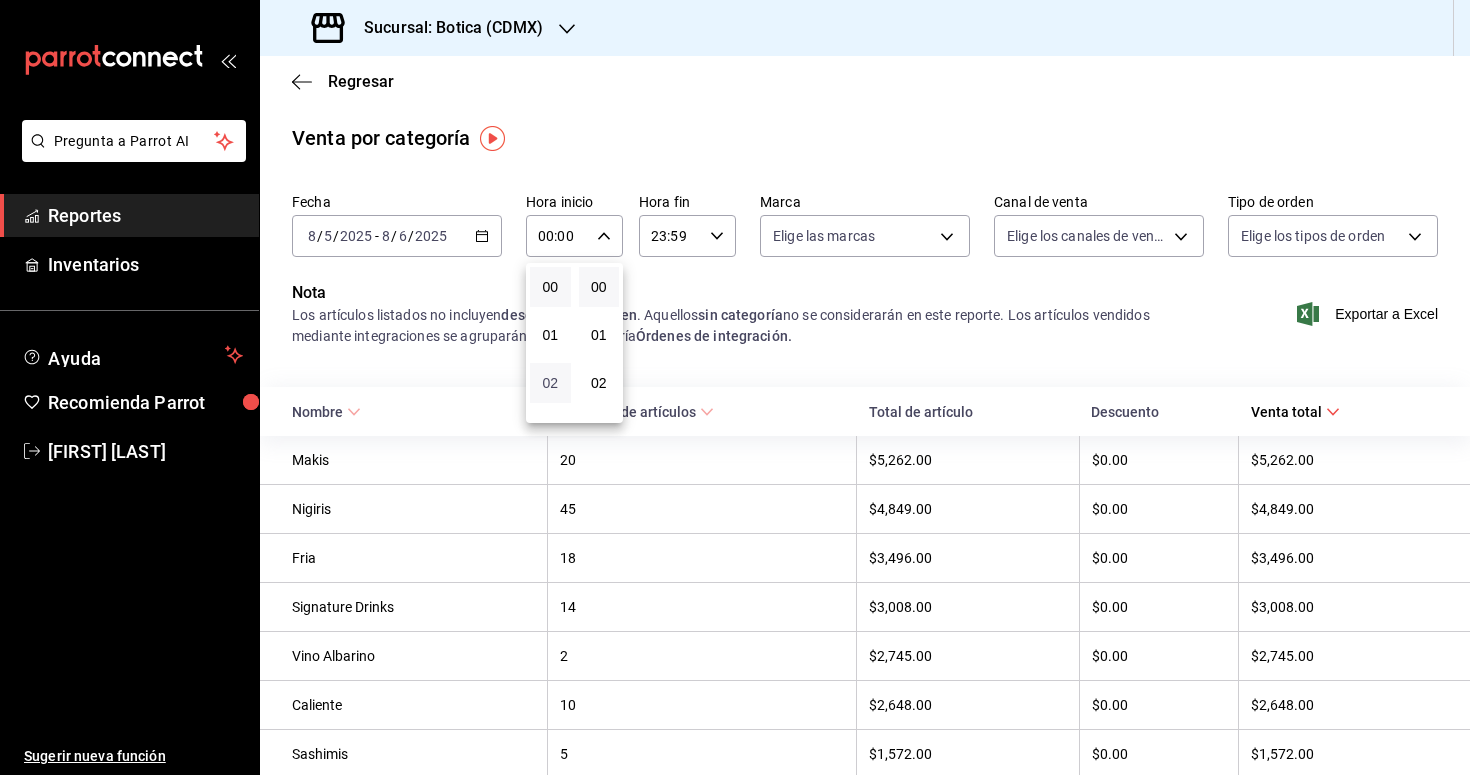 click on "02" at bounding box center [550, 383] 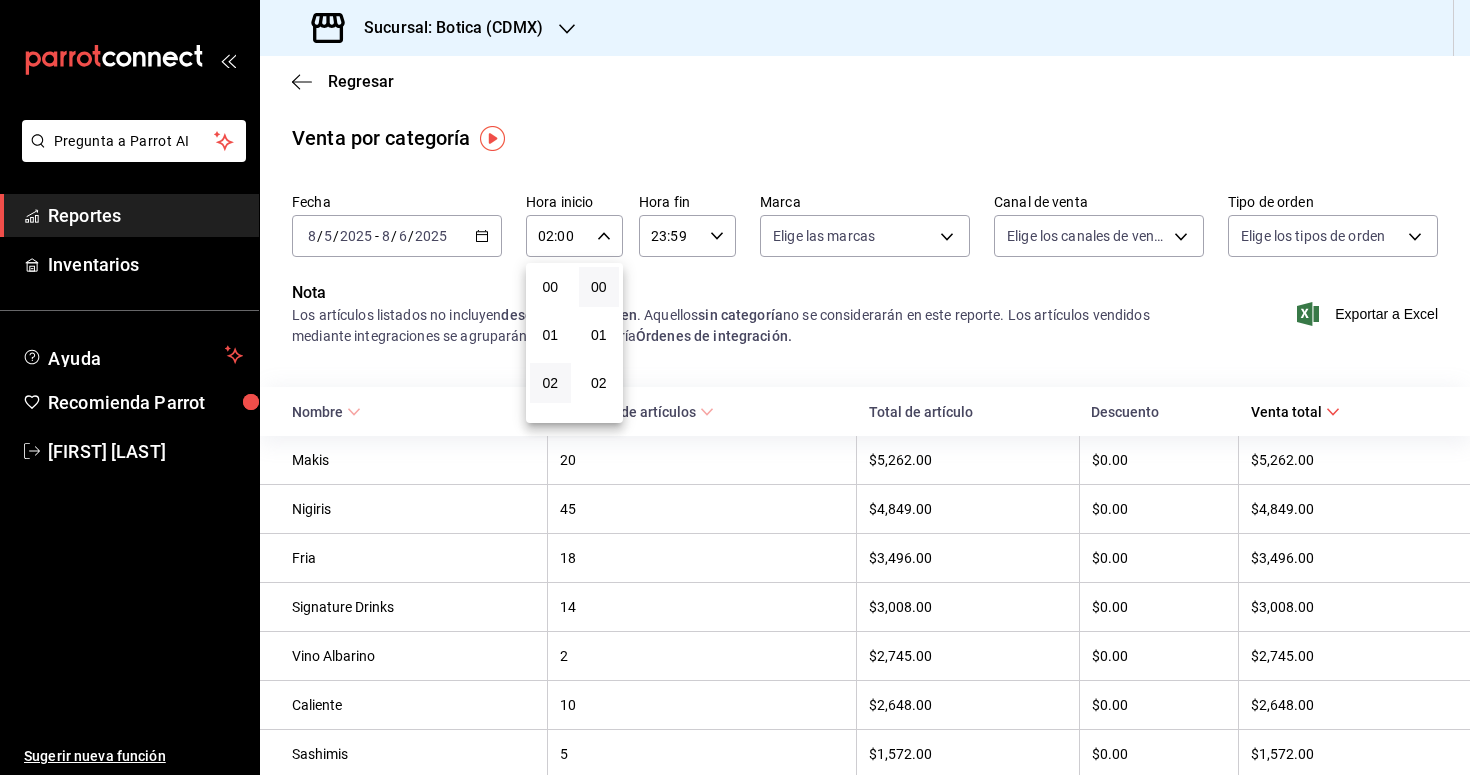 click at bounding box center [735, 387] 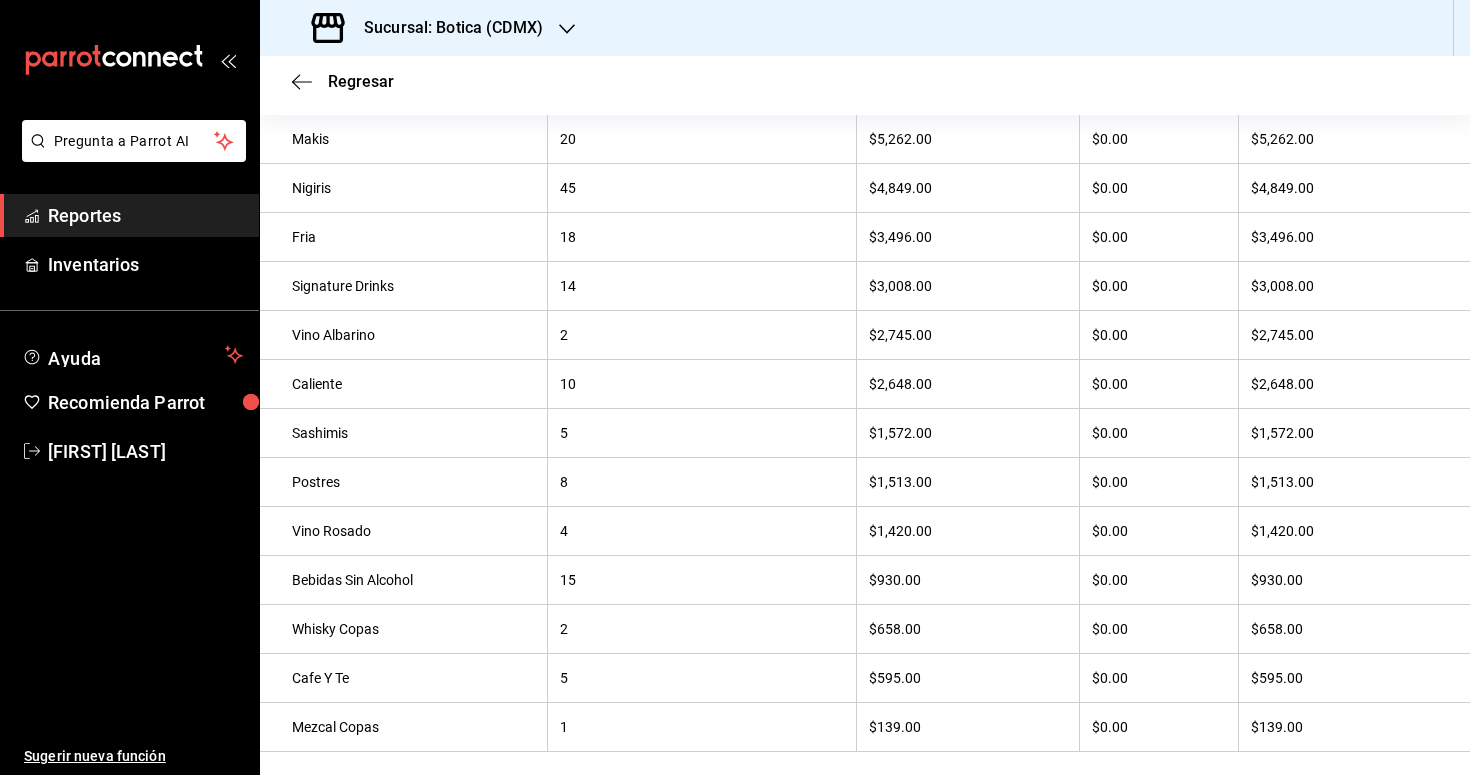 scroll, scrollTop: 324, scrollLeft: 0, axis: vertical 